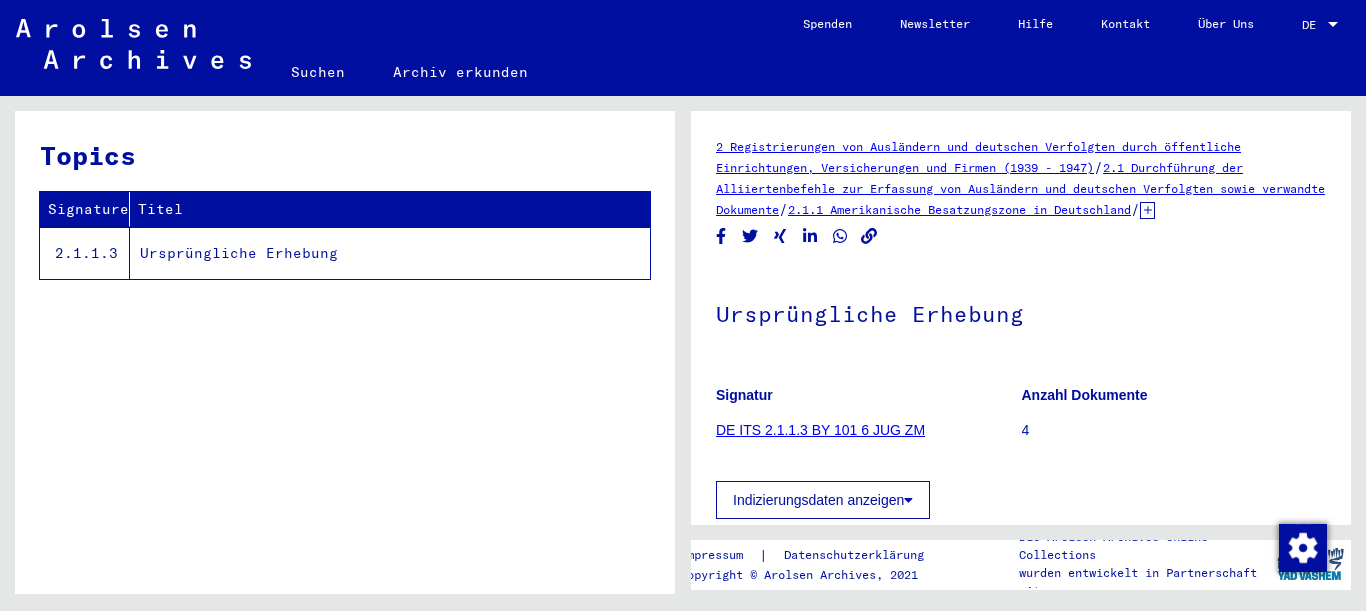 scroll, scrollTop: 0, scrollLeft: 0, axis: both 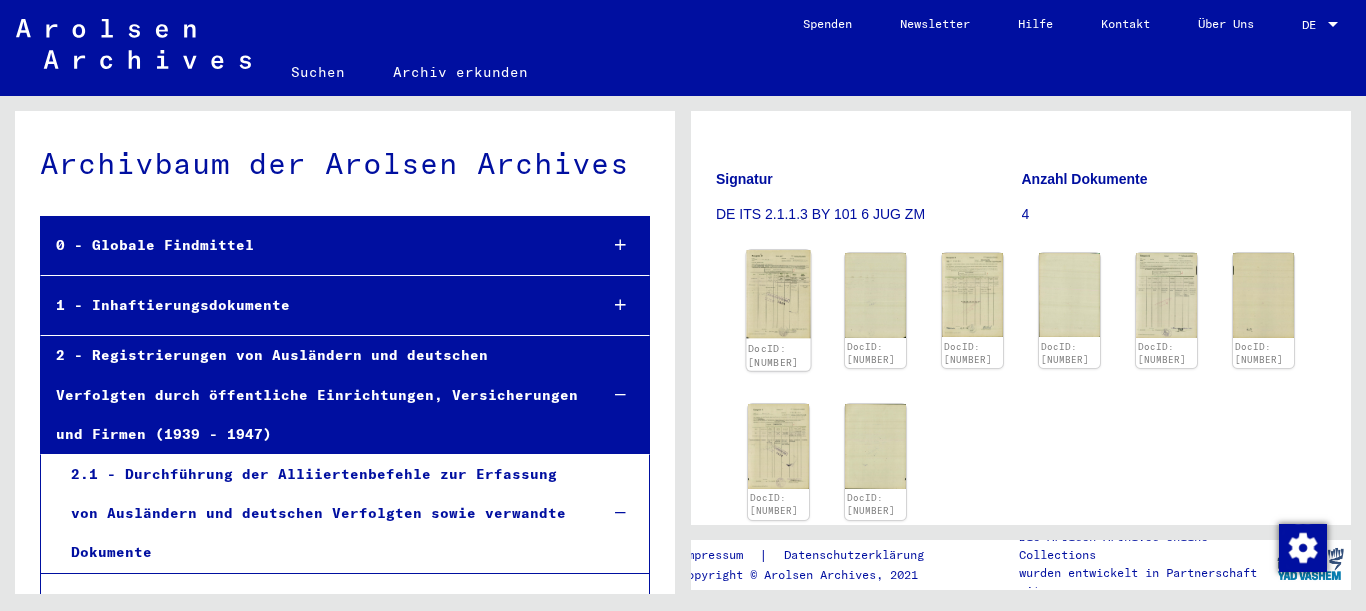 click 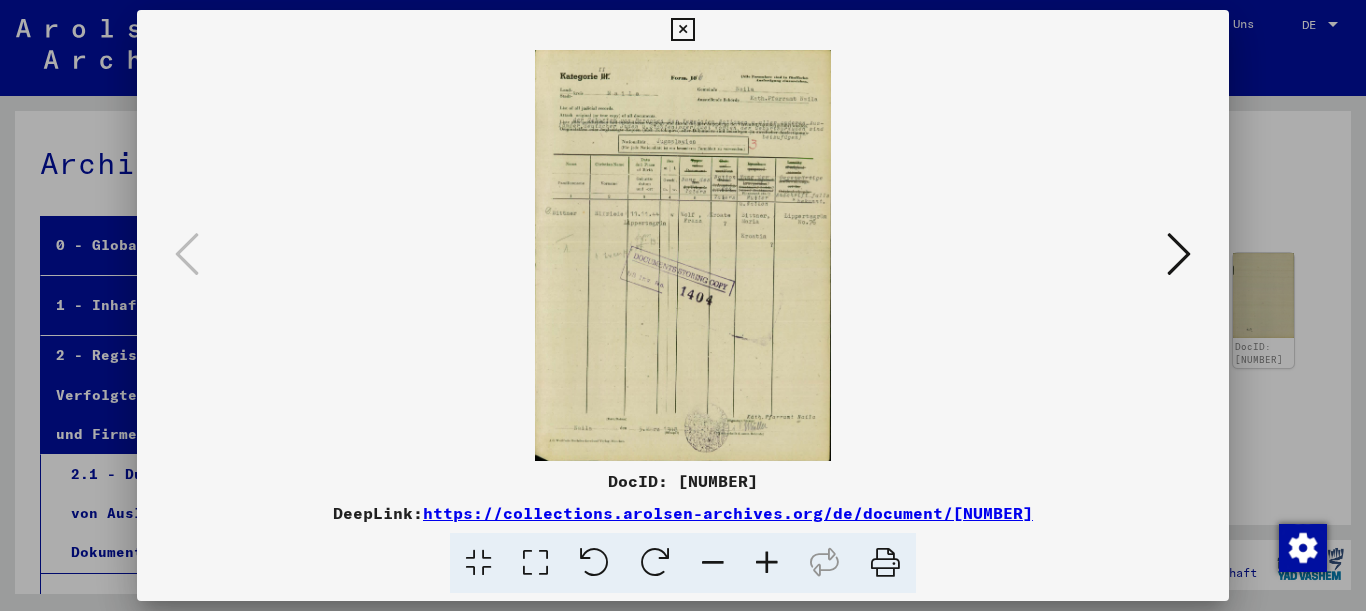 click at bounding box center [767, 563] 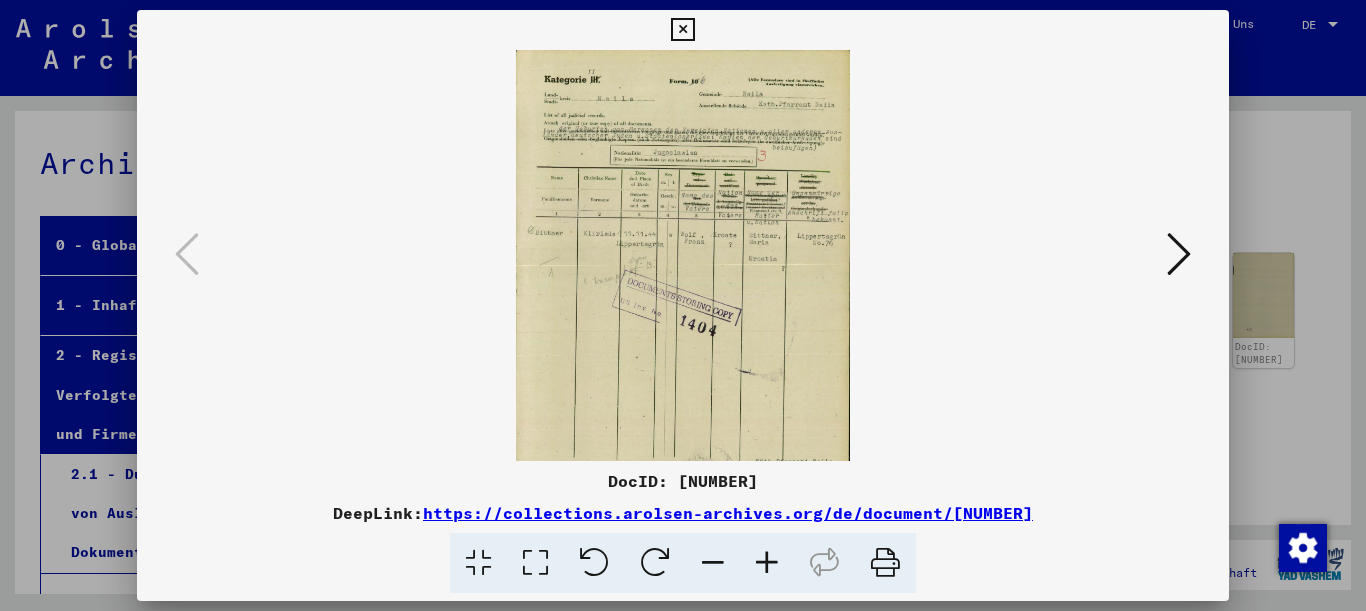 click at bounding box center (767, 563) 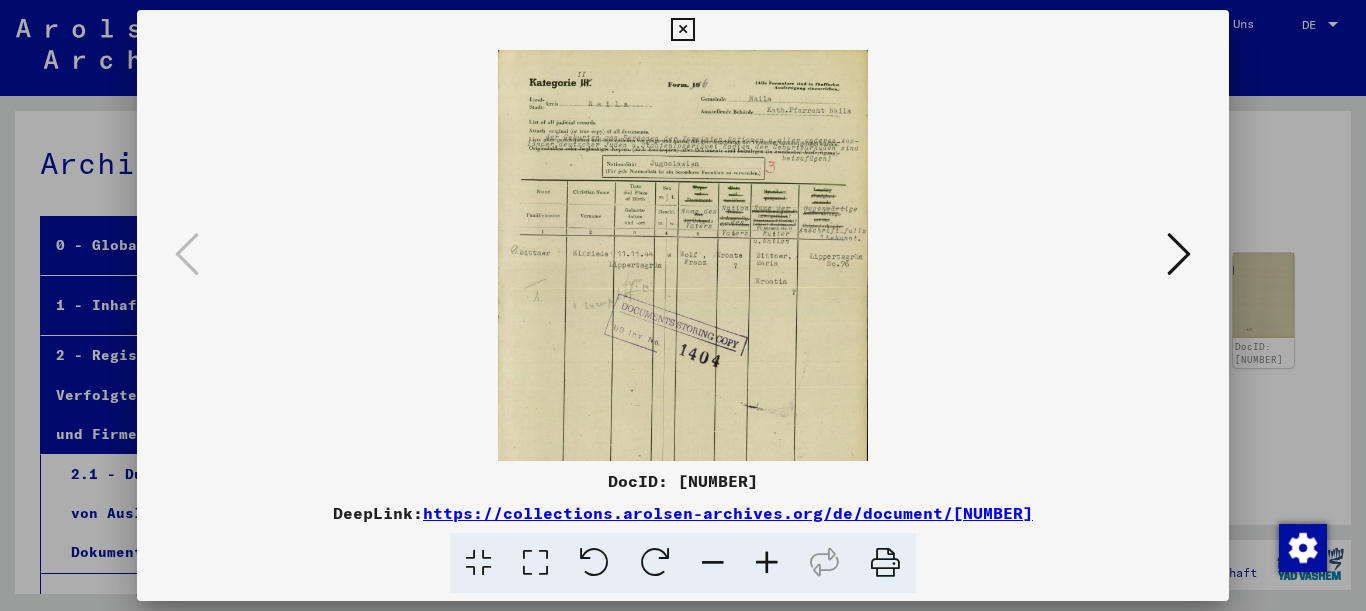 click at bounding box center [767, 563] 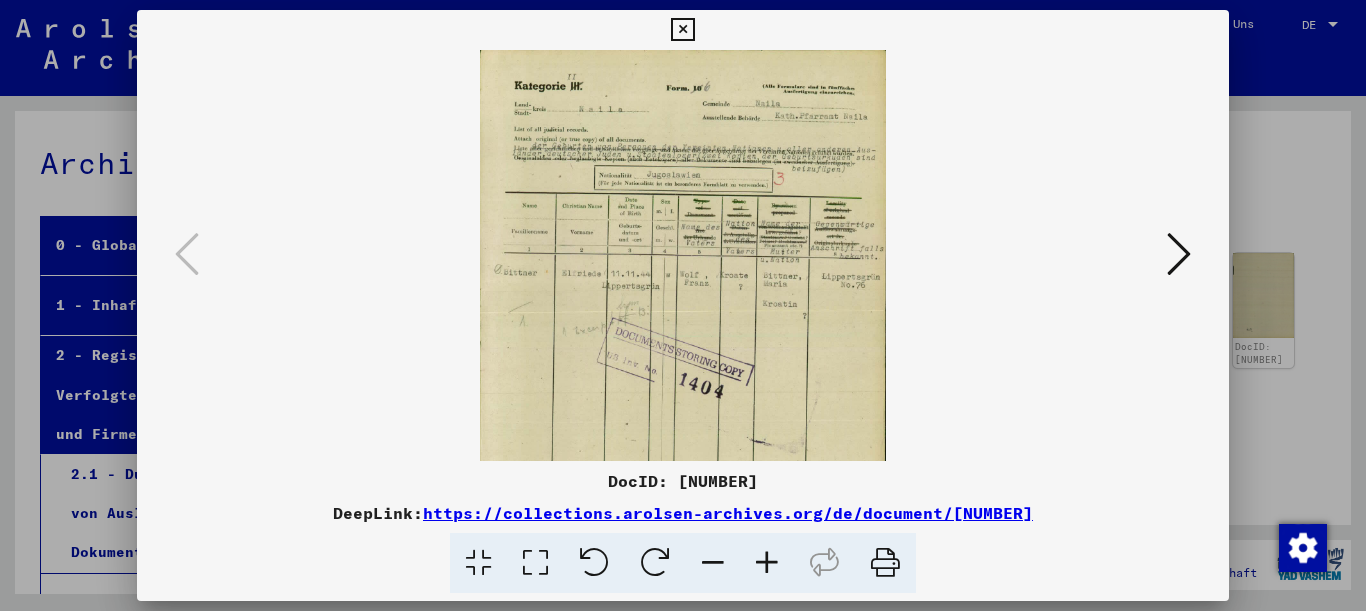 click at bounding box center (767, 563) 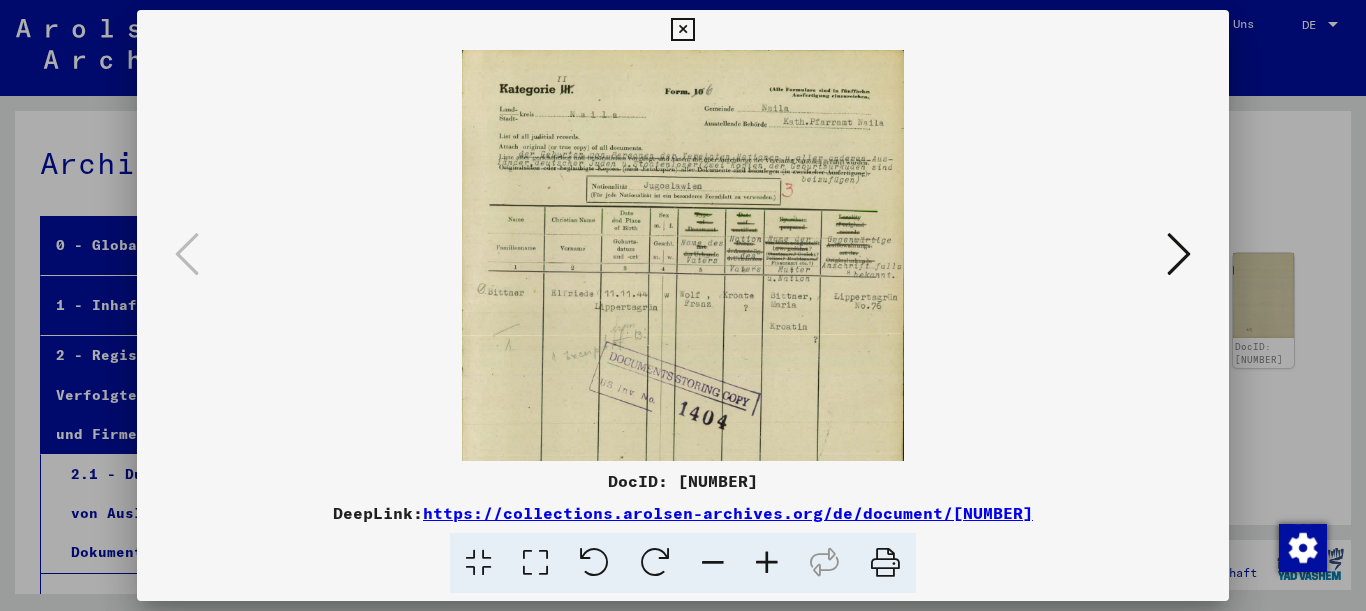 click at bounding box center (767, 563) 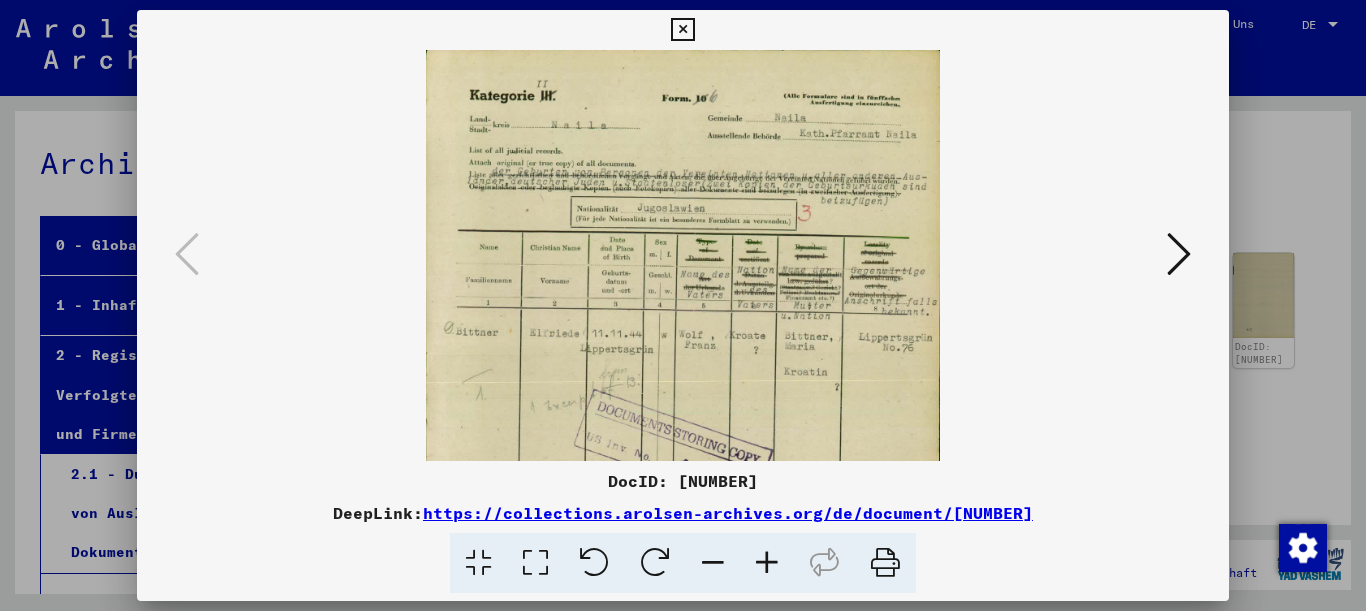 click at bounding box center (1179, 254) 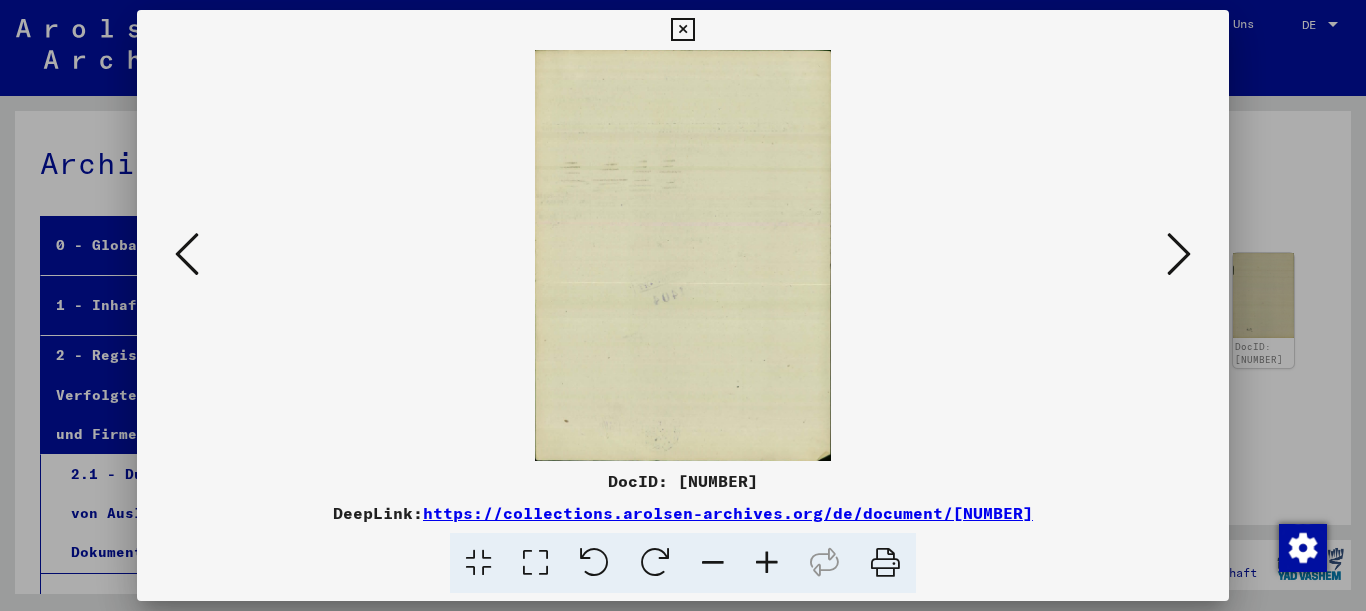 click at bounding box center [1179, 254] 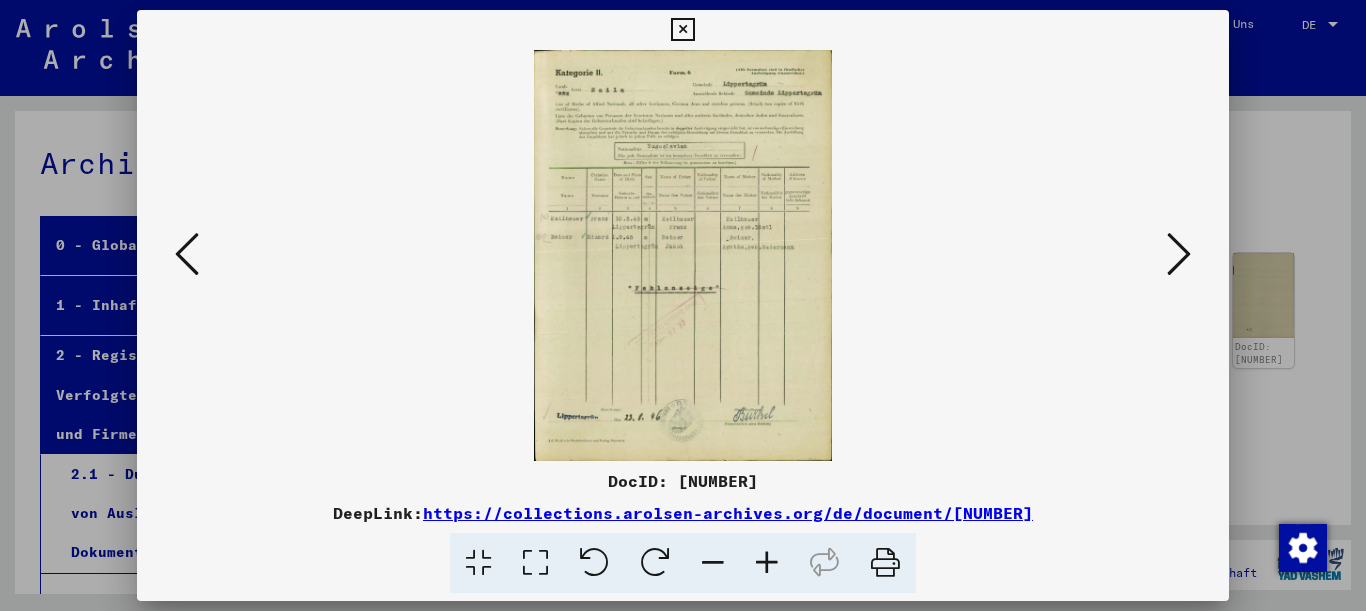 click at bounding box center (767, 563) 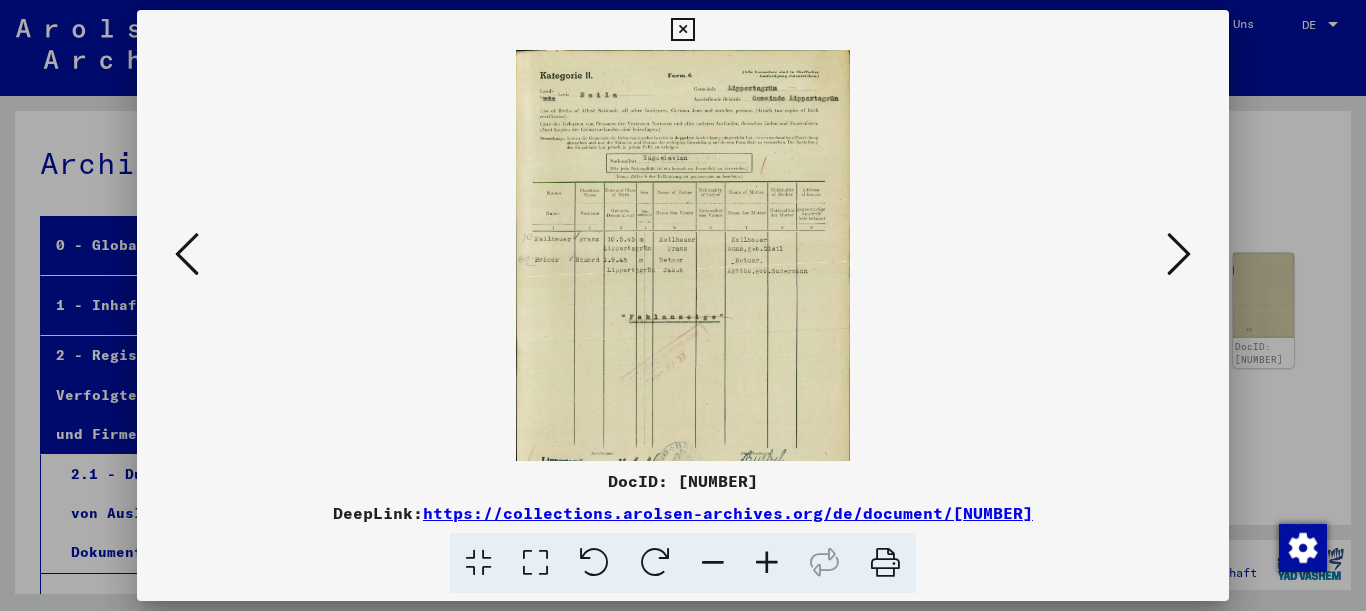 click at bounding box center (767, 563) 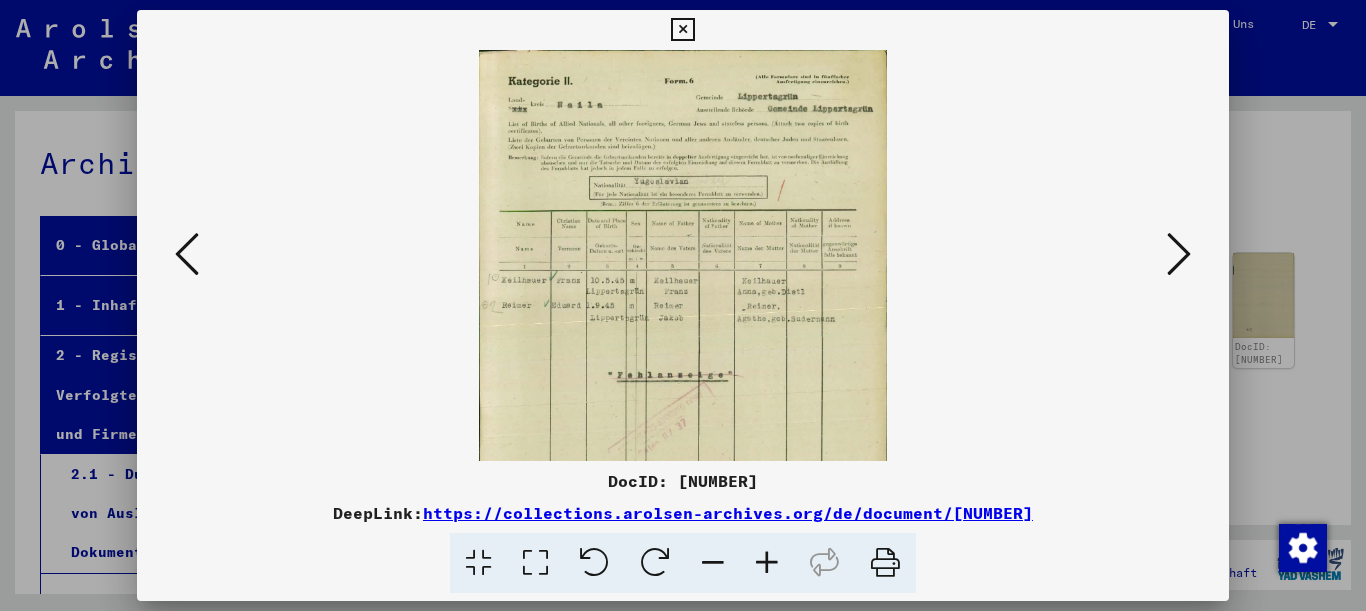 click at bounding box center (767, 563) 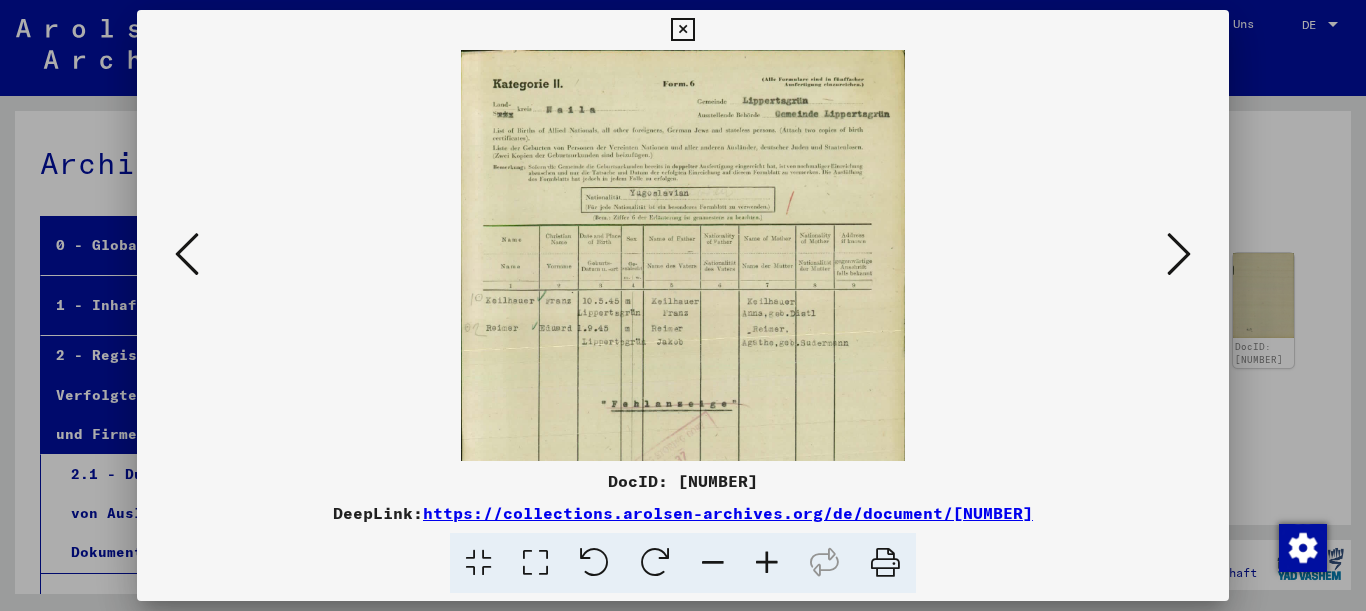 click at bounding box center [767, 563] 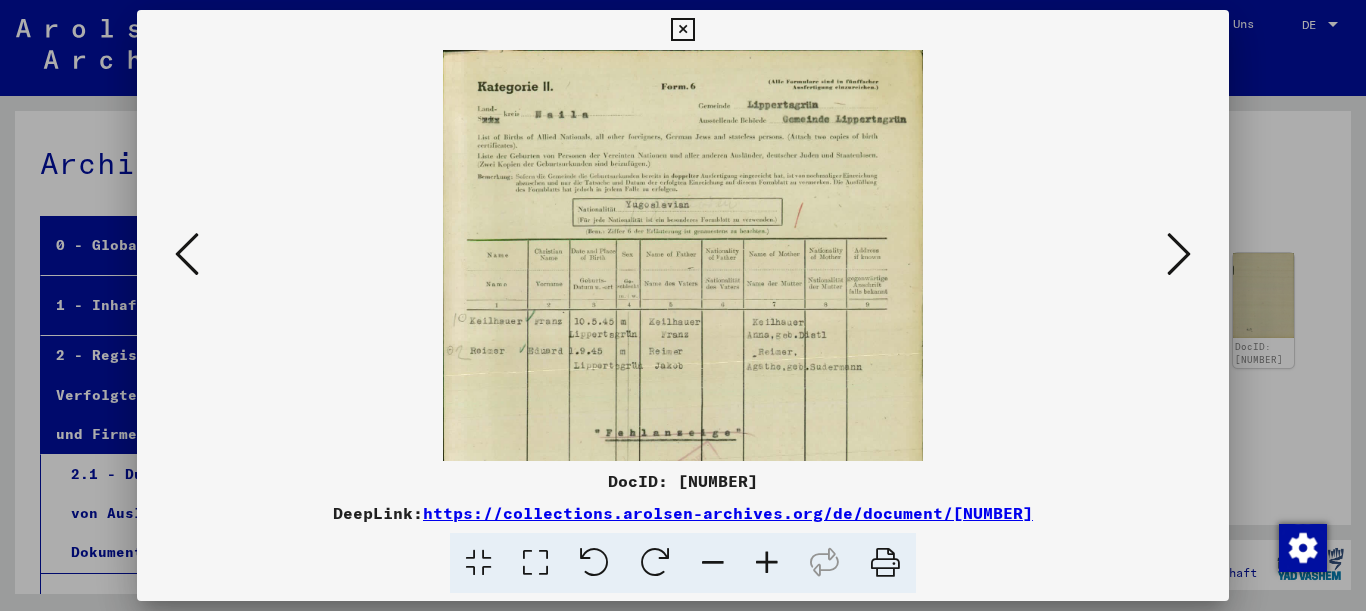 click at bounding box center [767, 563] 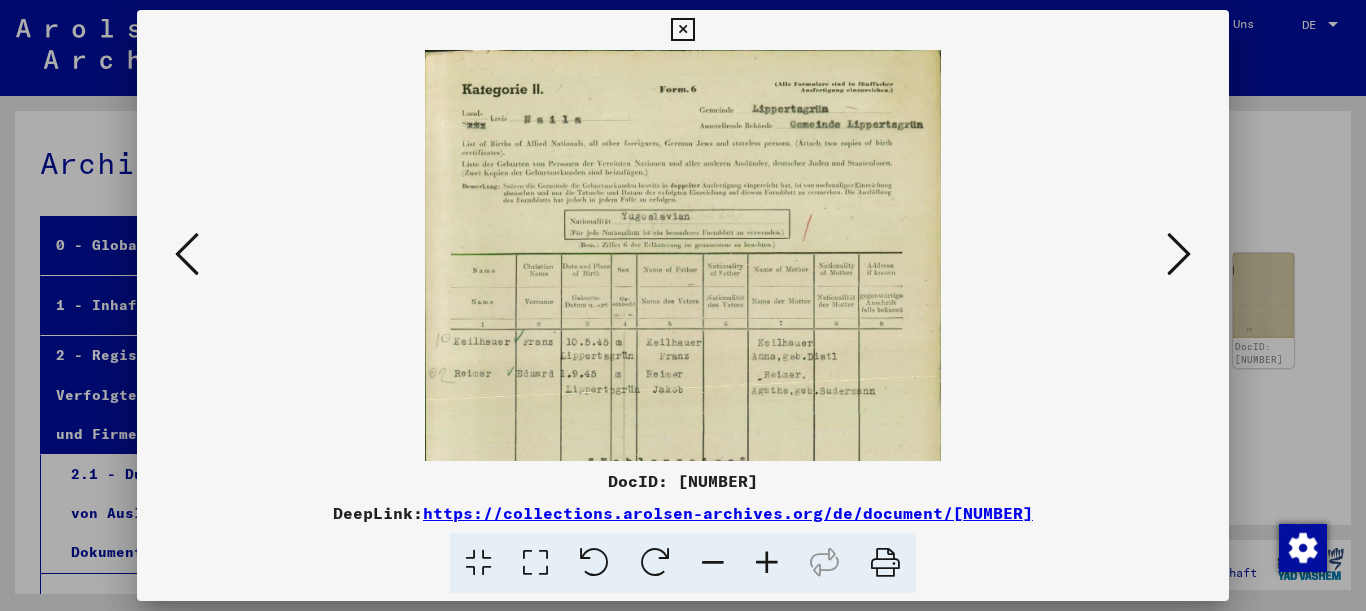 click at bounding box center (767, 563) 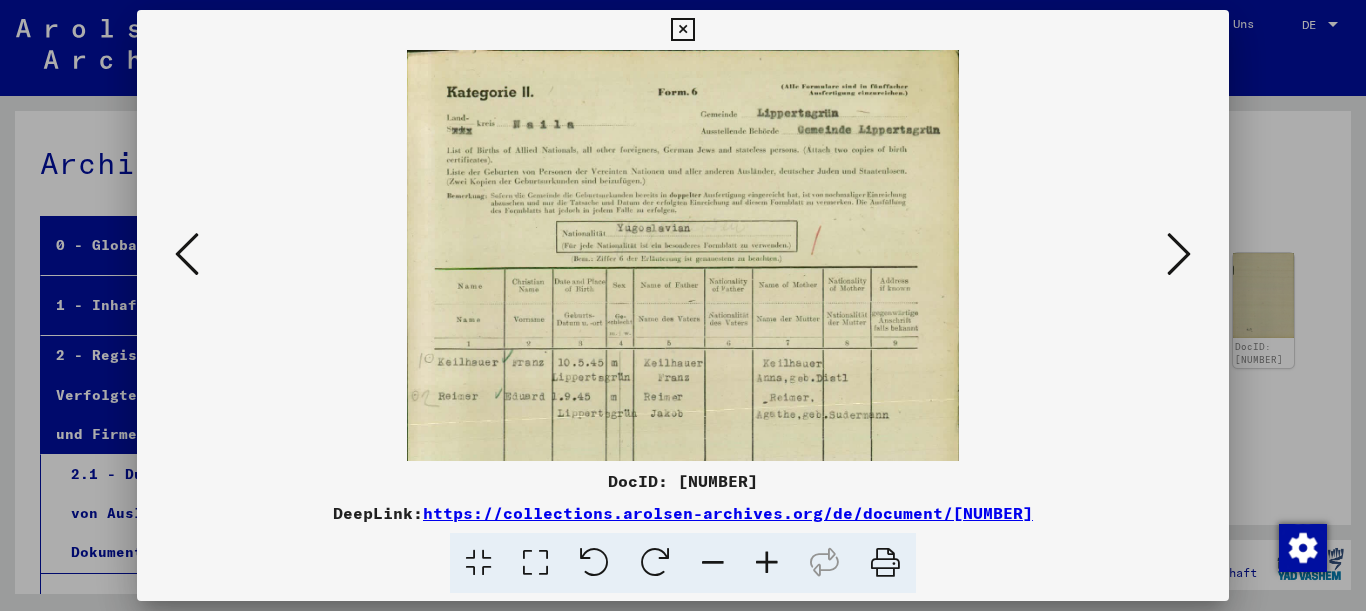 click at bounding box center [1179, 254] 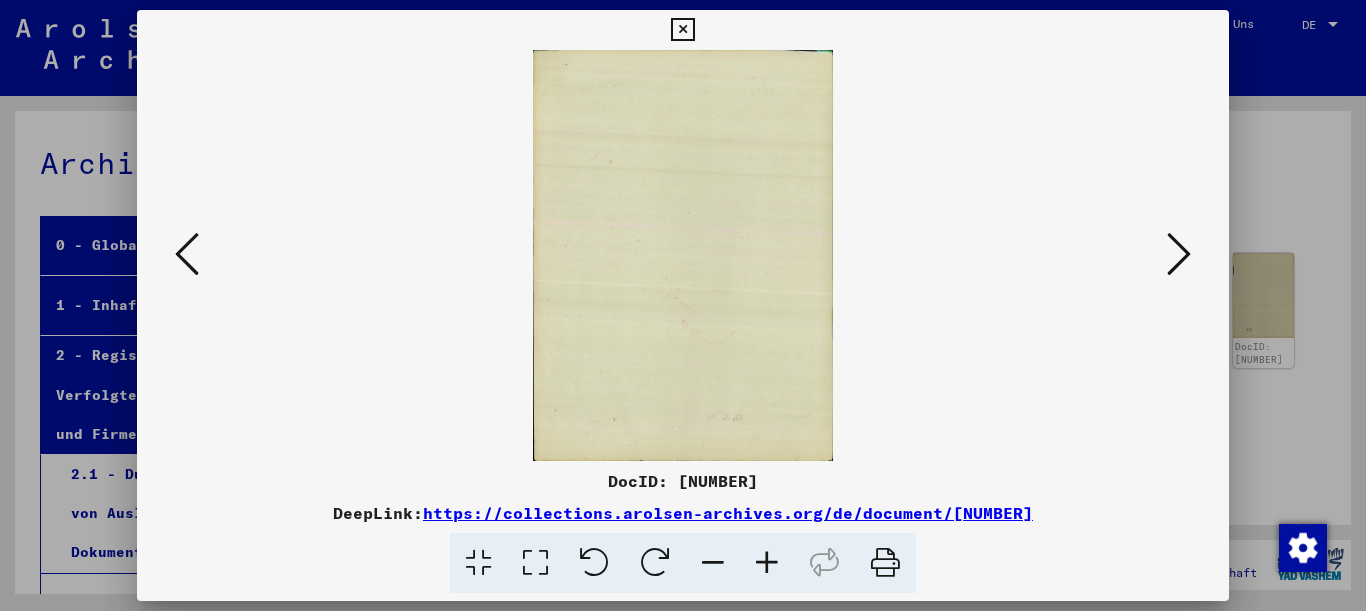 click at bounding box center (1179, 254) 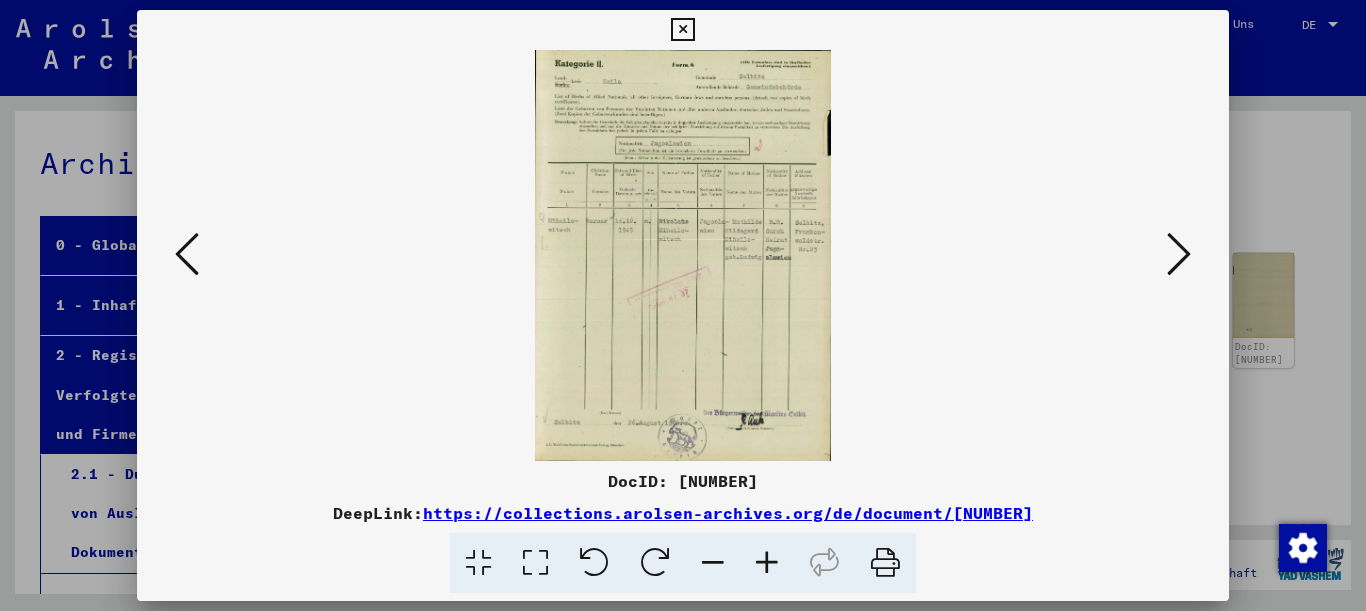 click at bounding box center [767, 563] 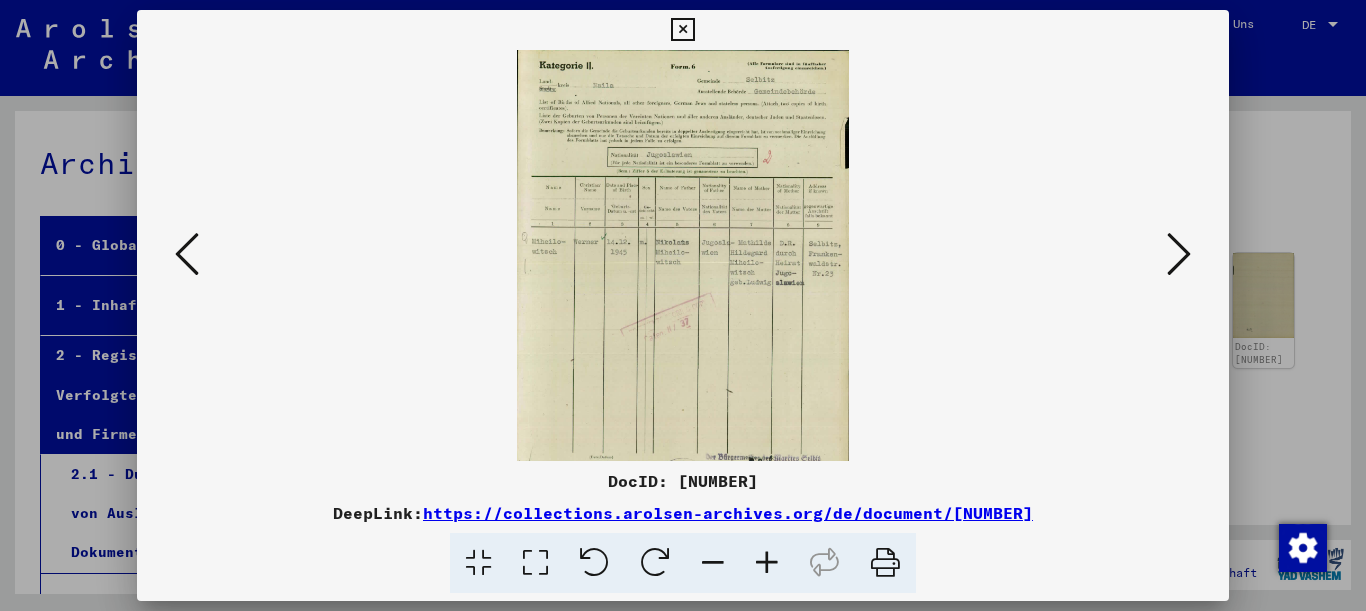 click at bounding box center (767, 563) 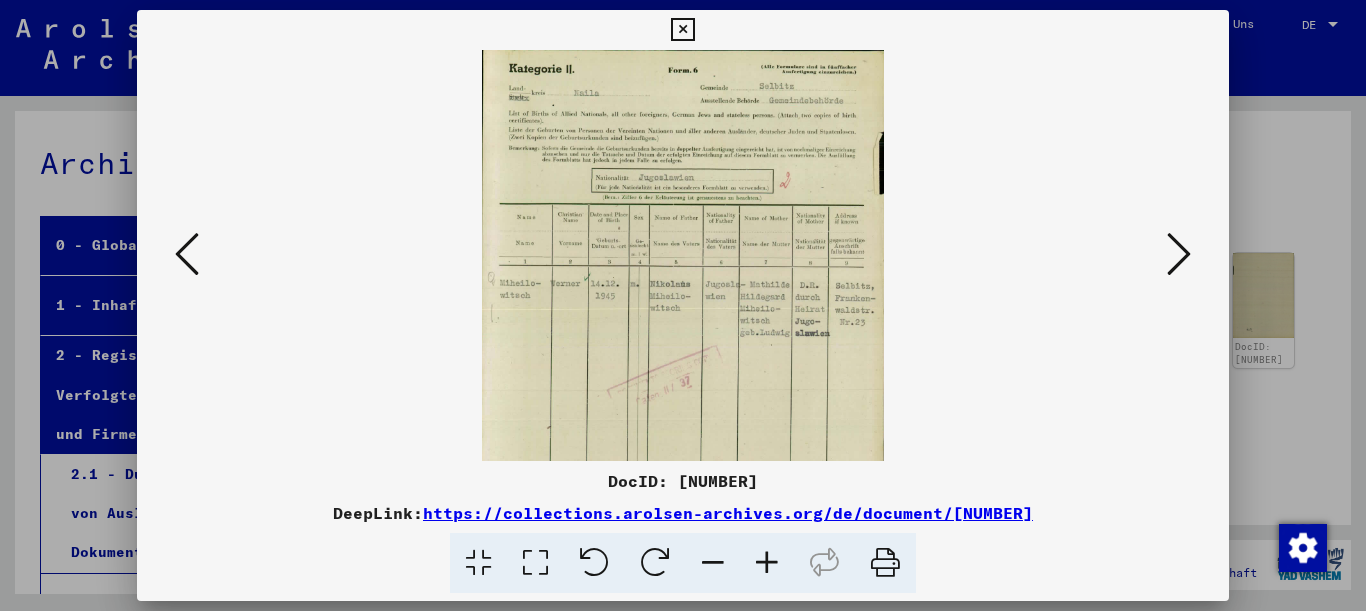 click at bounding box center [767, 563] 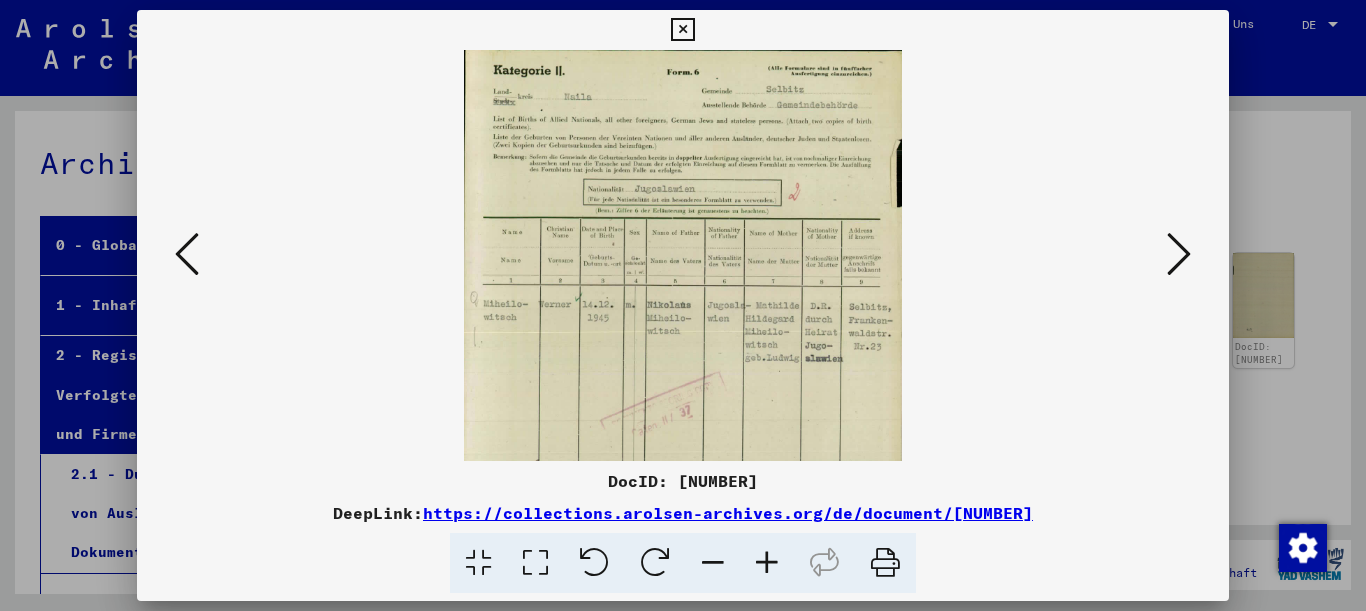 click at bounding box center (767, 563) 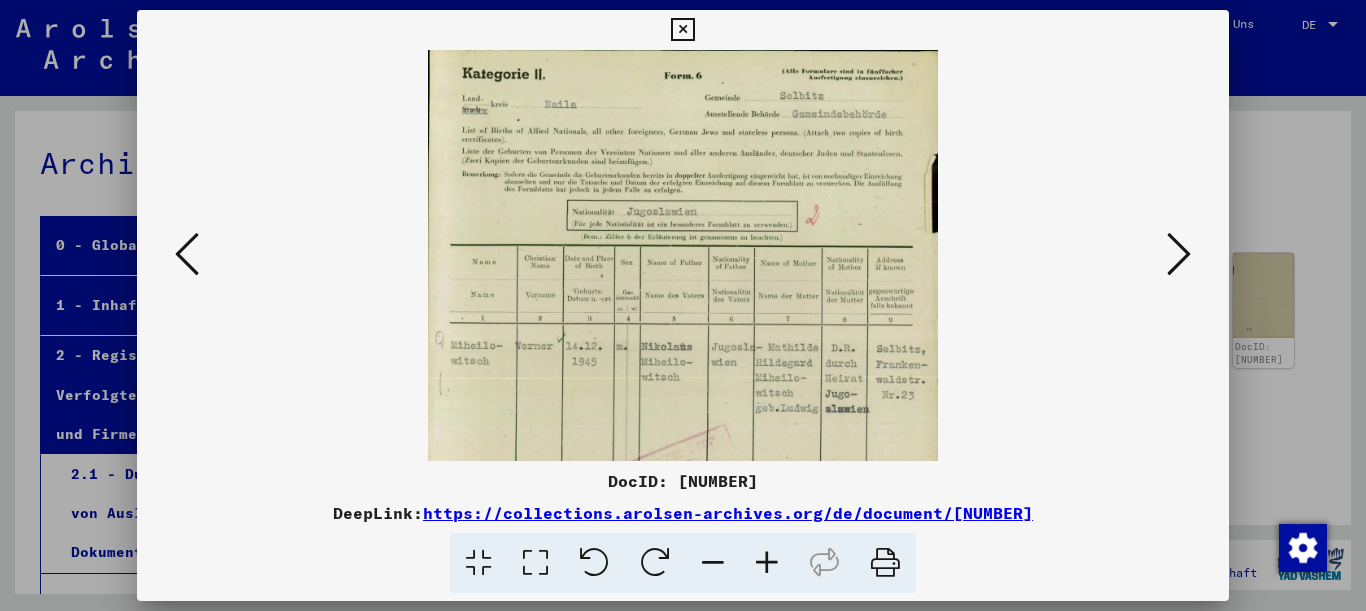 click at bounding box center [767, 563] 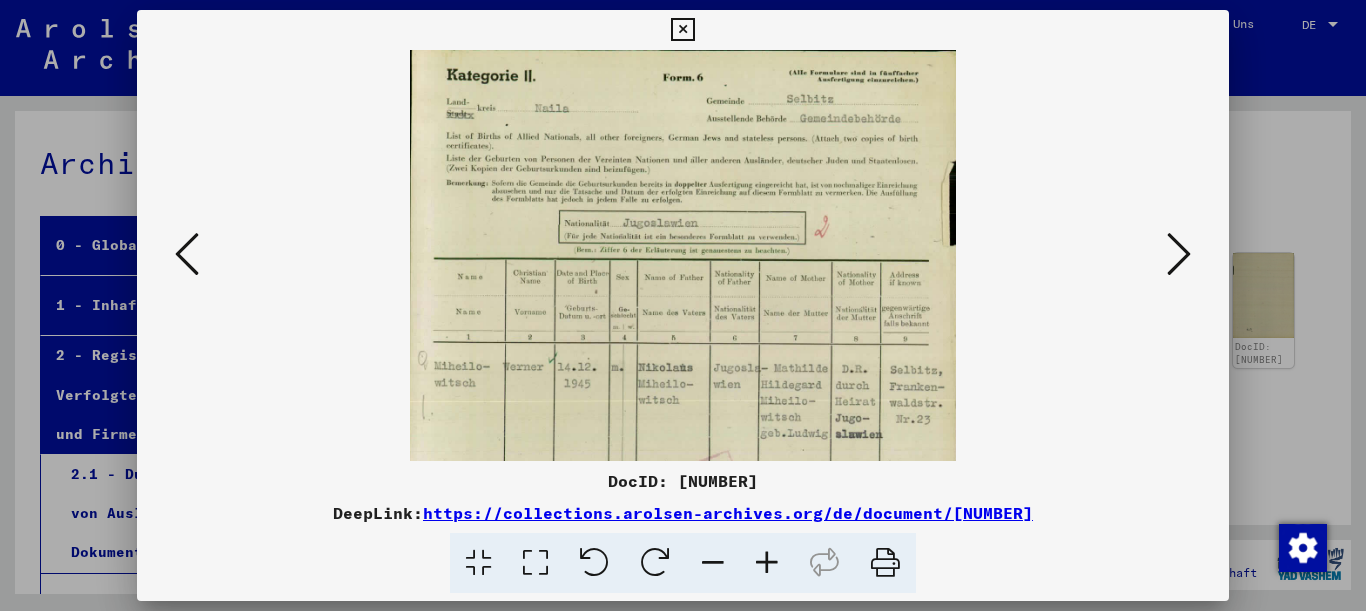 click at bounding box center (1179, 254) 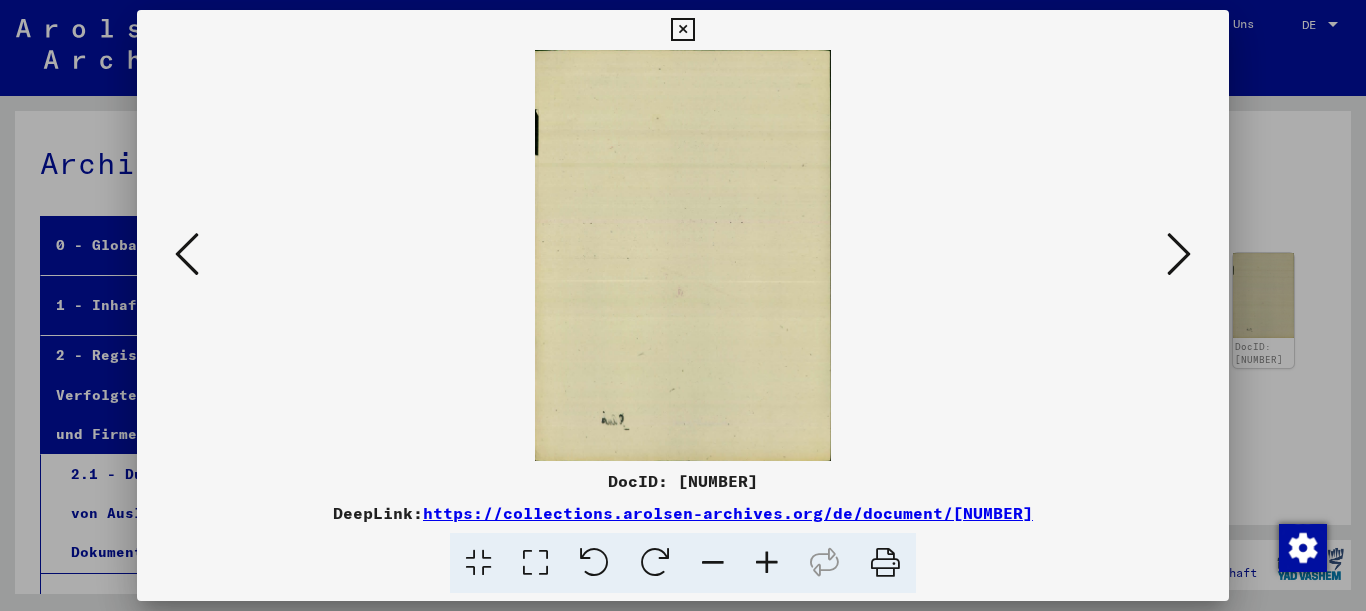 click at bounding box center (1179, 254) 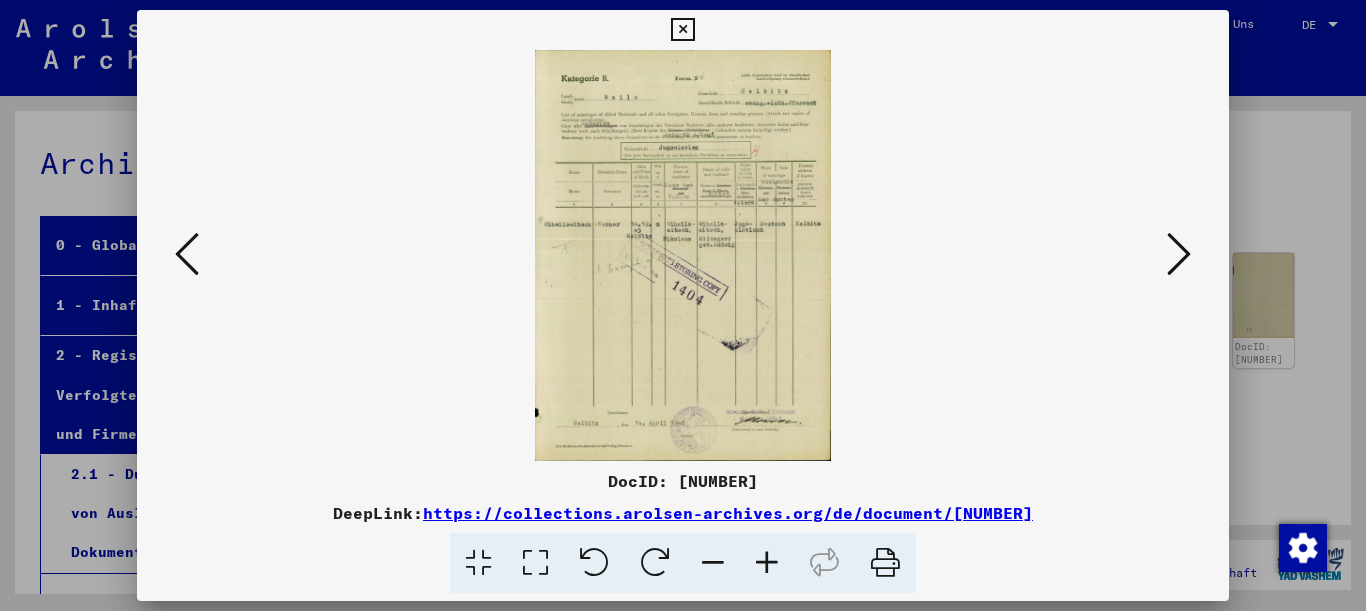 click at bounding box center (767, 563) 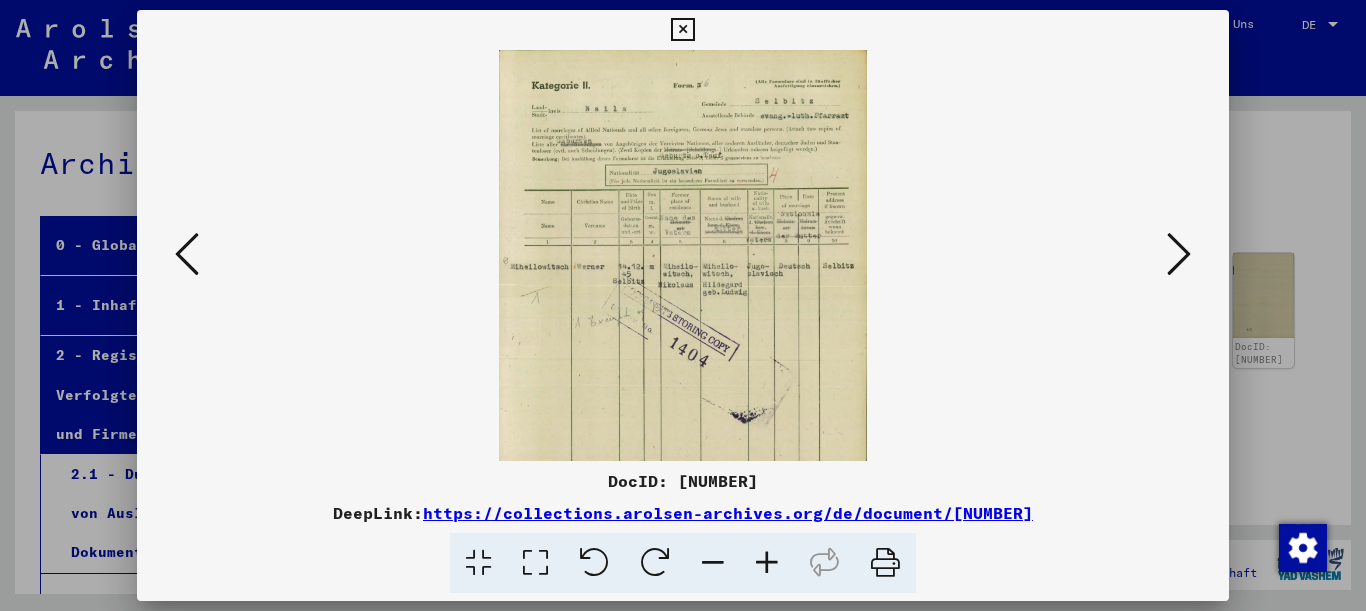 click at bounding box center (767, 563) 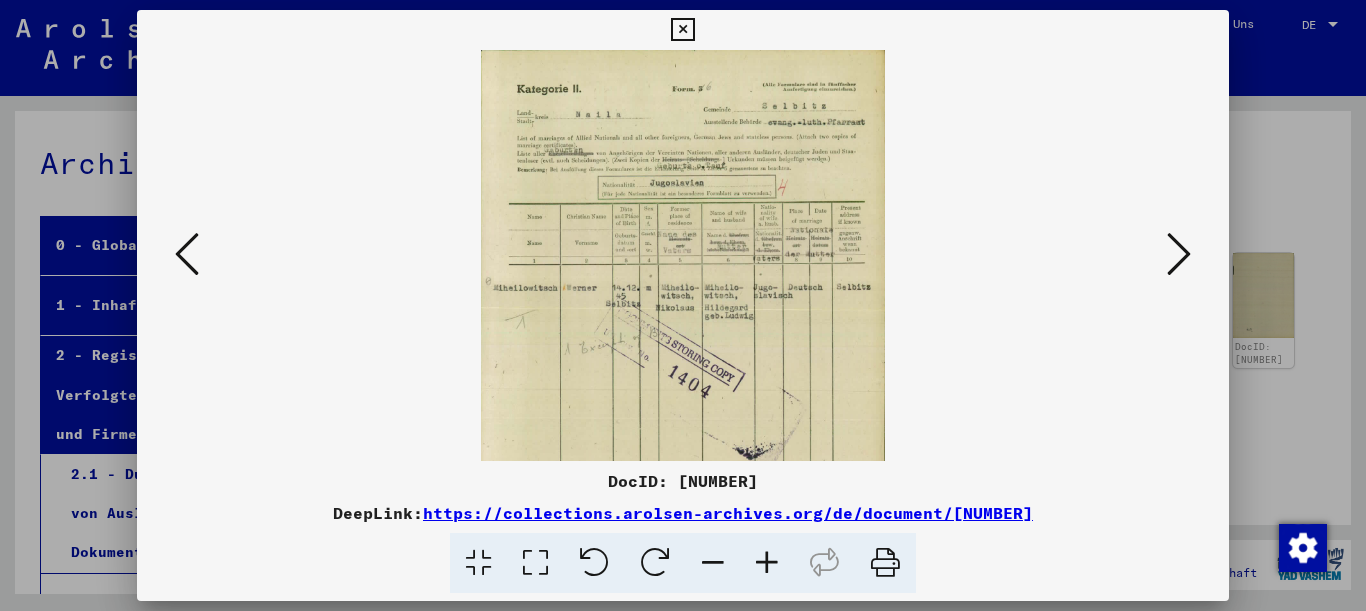 click at bounding box center (767, 563) 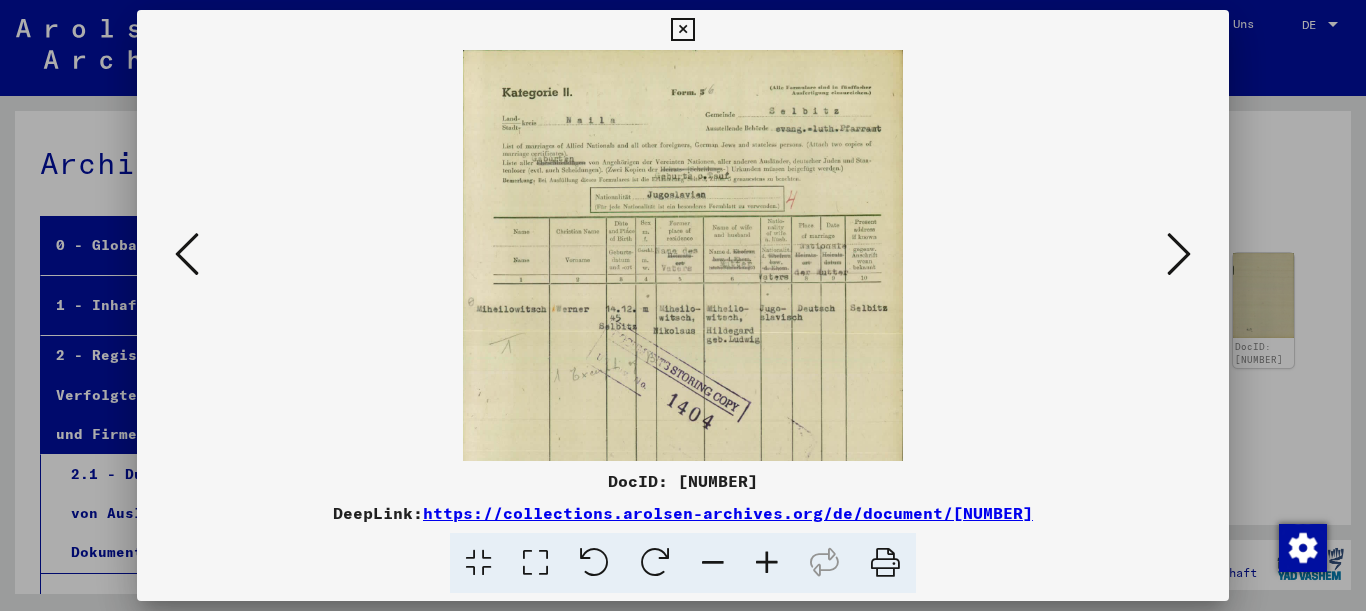 click at bounding box center [767, 563] 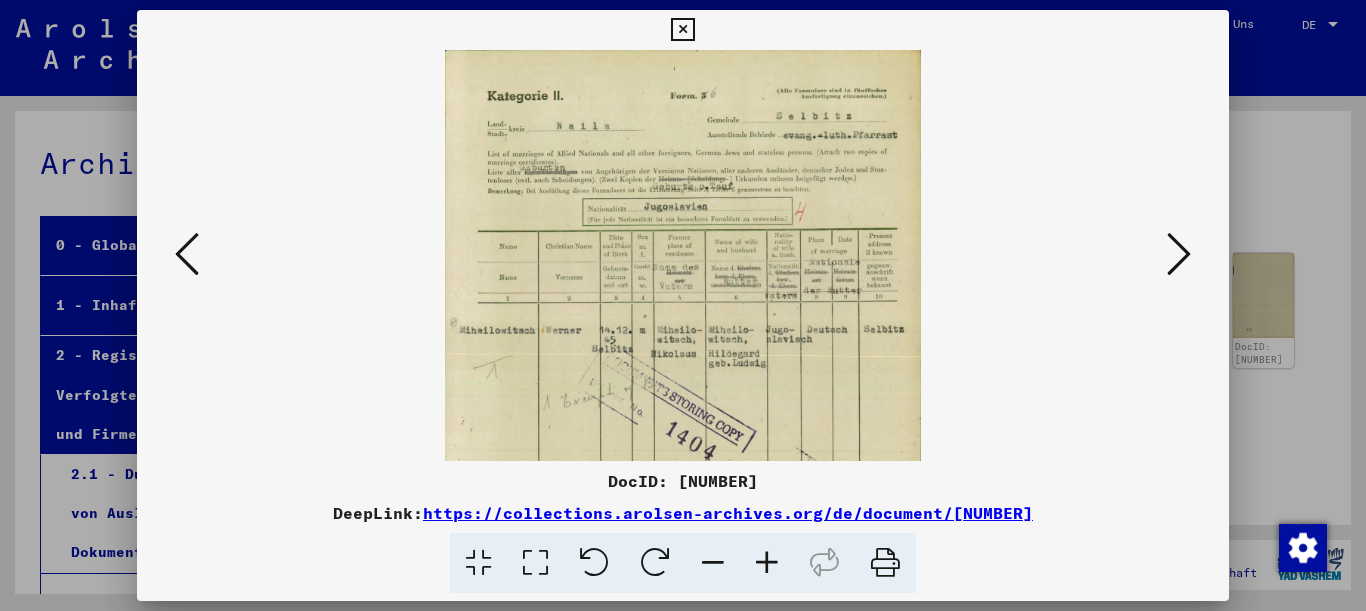 click at bounding box center (767, 563) 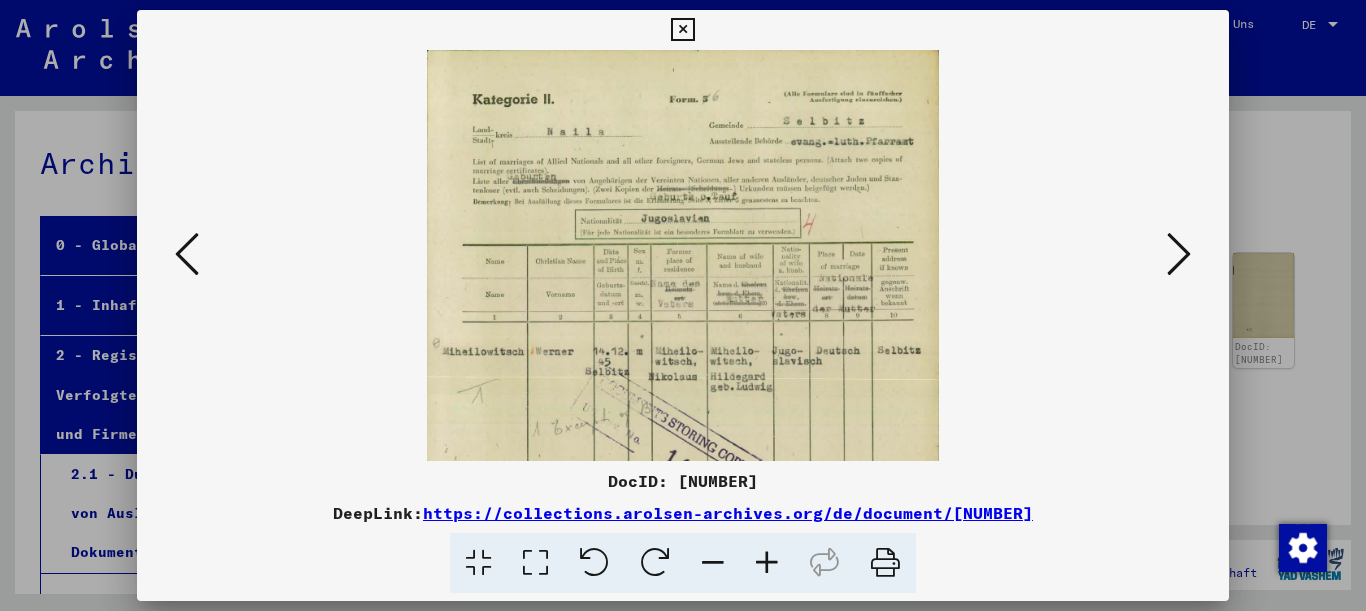 click at bounding box center [1179, 254] 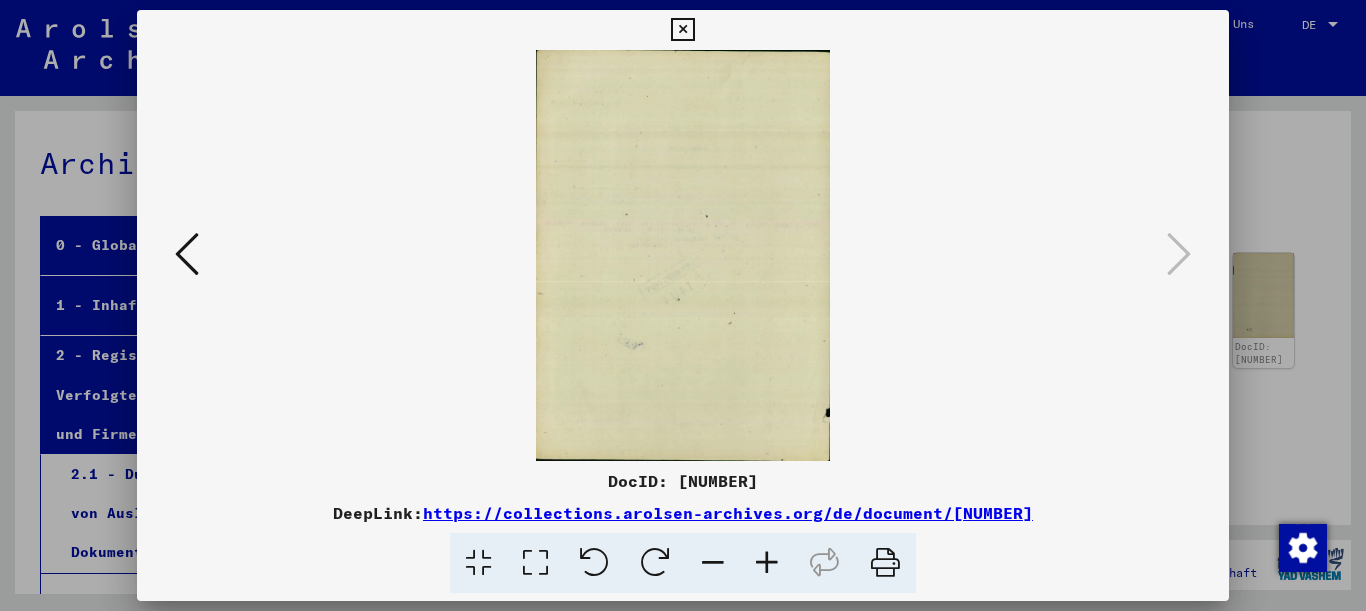 click at bounding box center (682, 30) 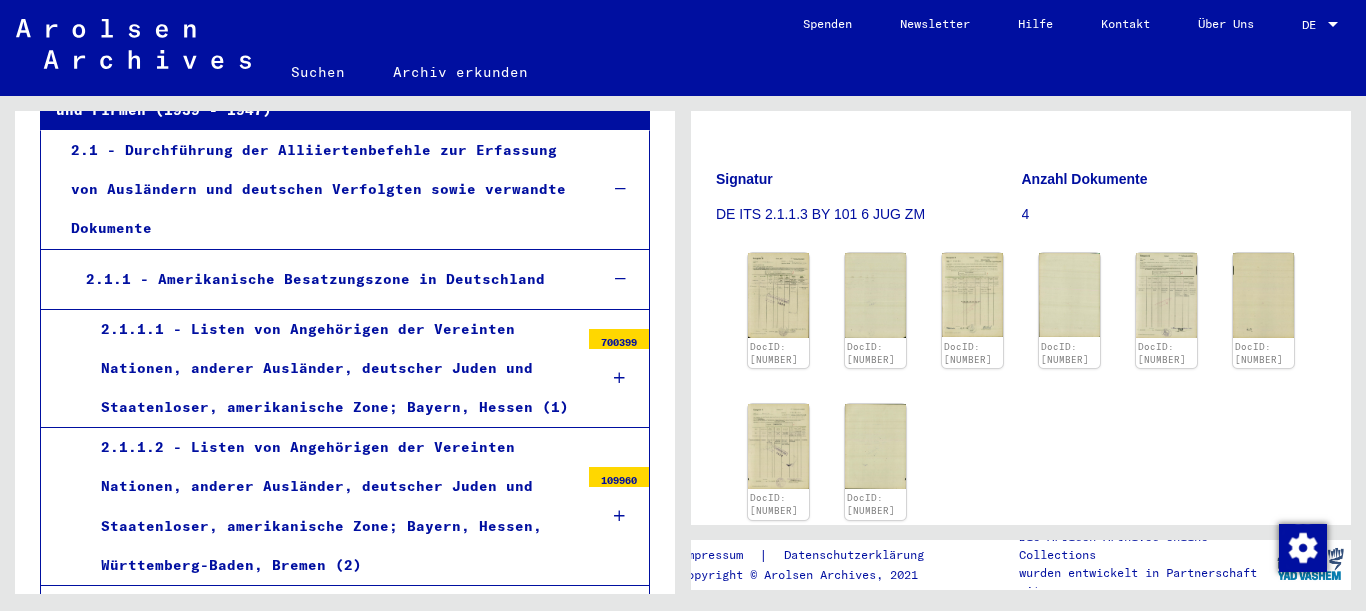scroll, scrollTop: 0, scrollLeft: 0, axis: both 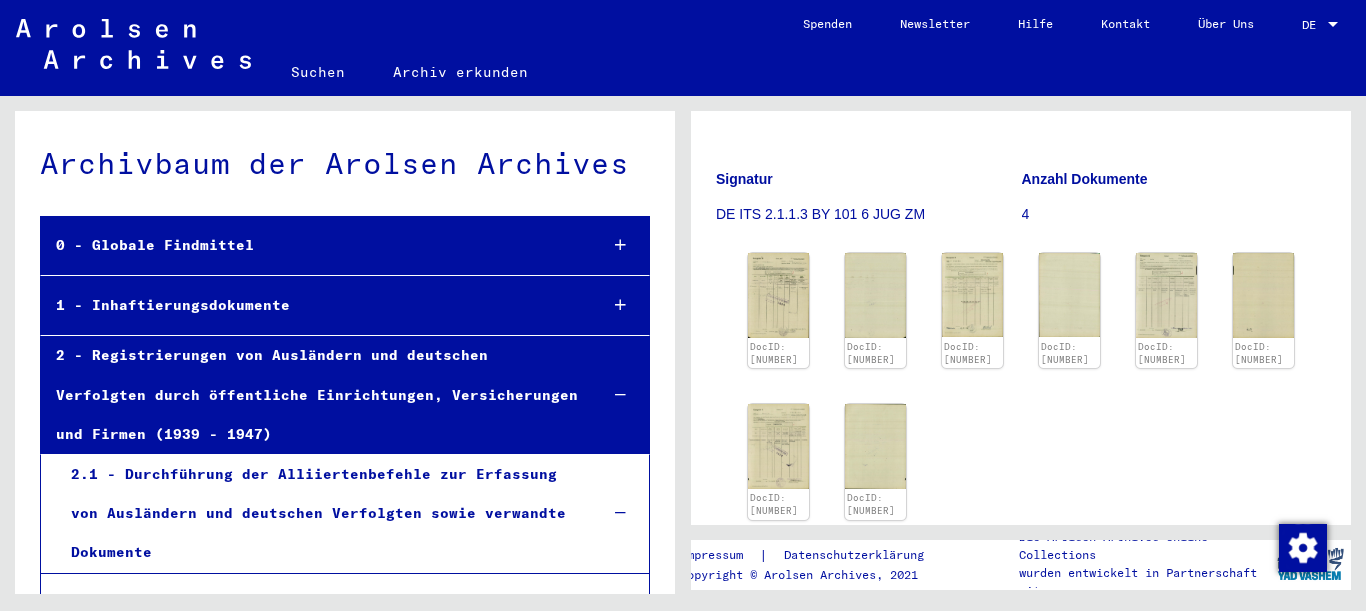click on "Suchen" 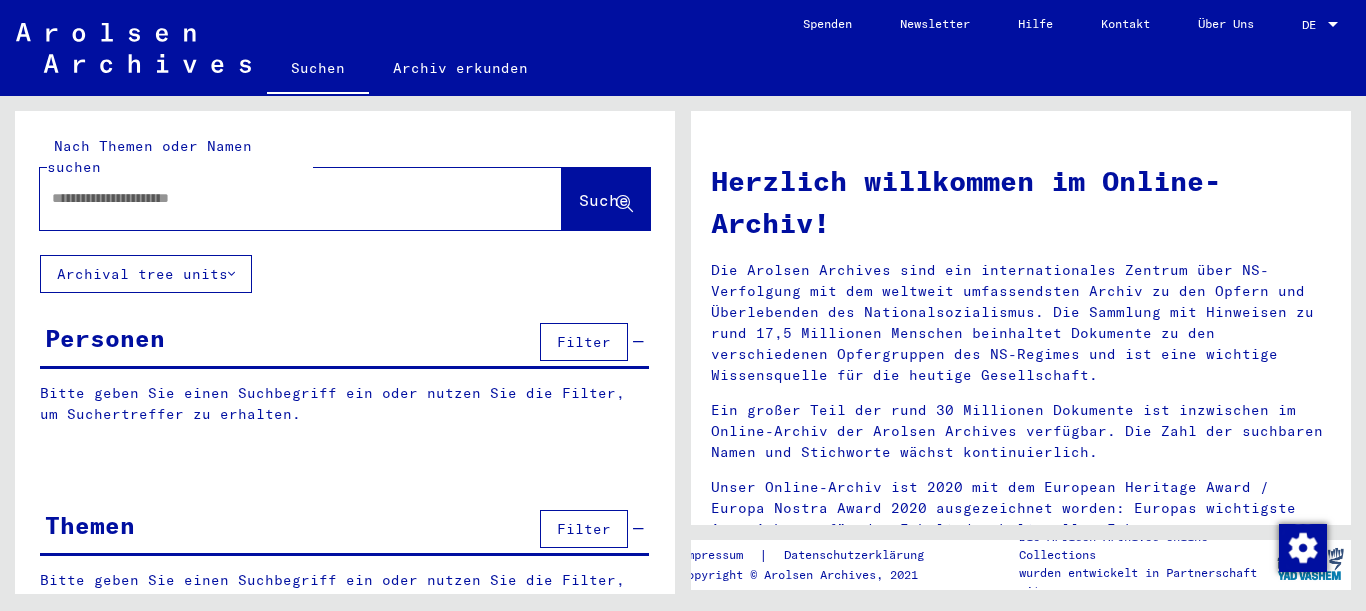 click at bounding box center (277, 198) 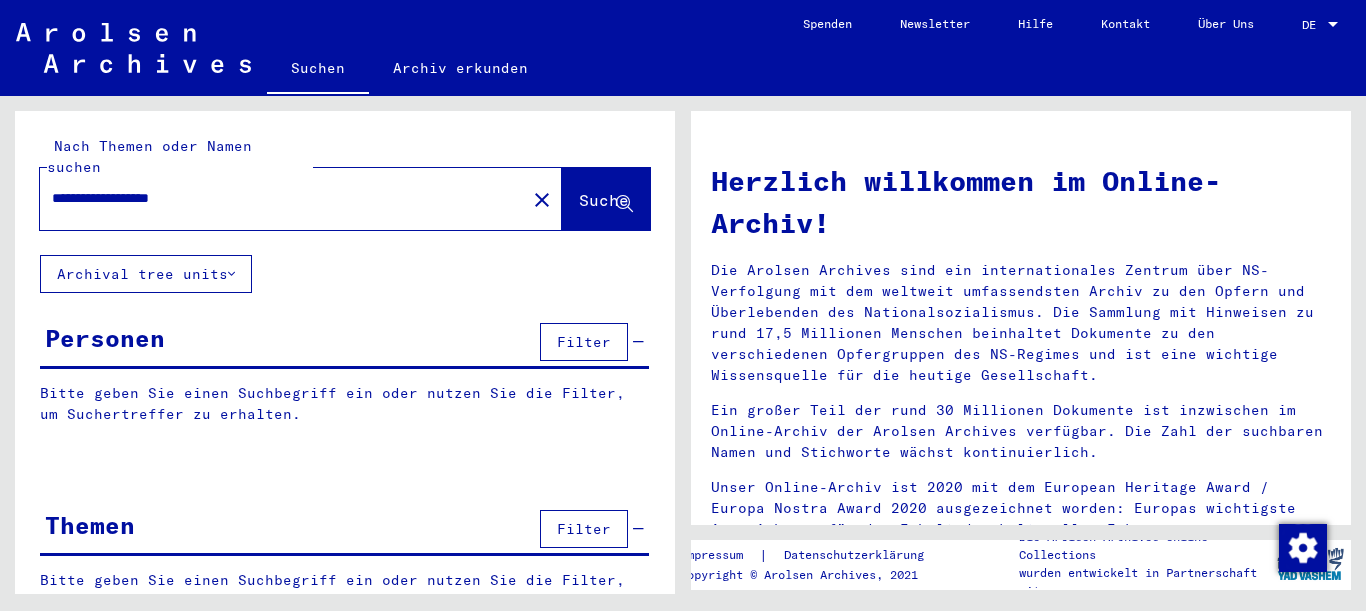 type on "**********" 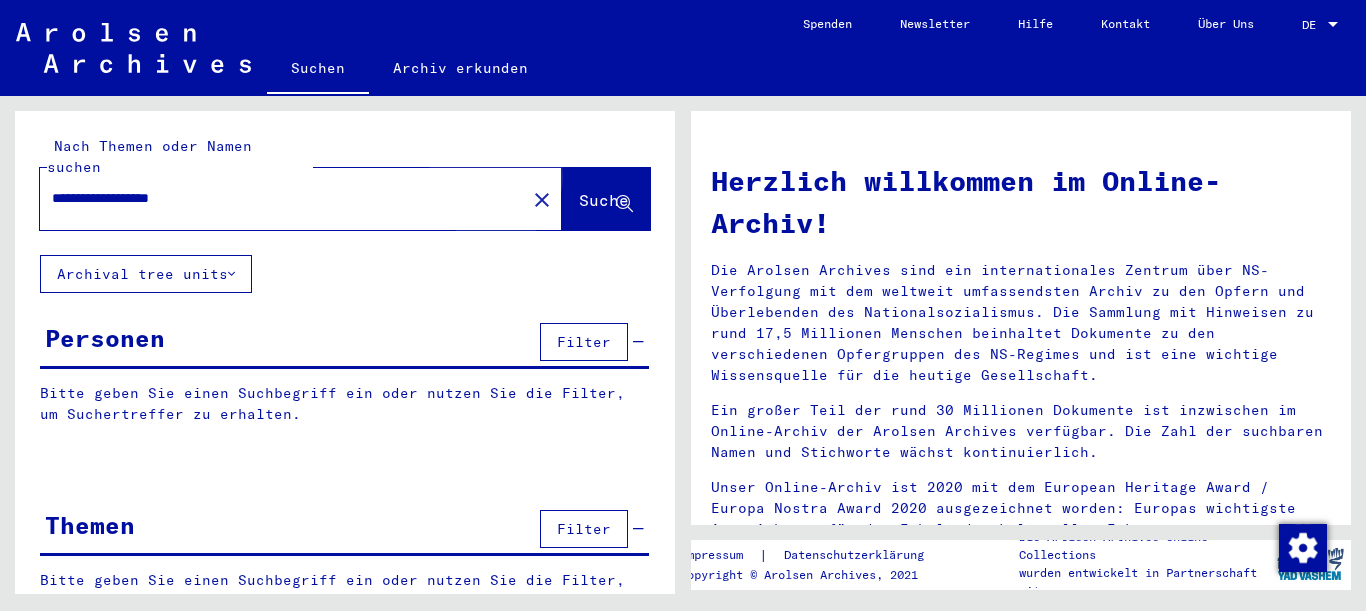 click on "Suche" 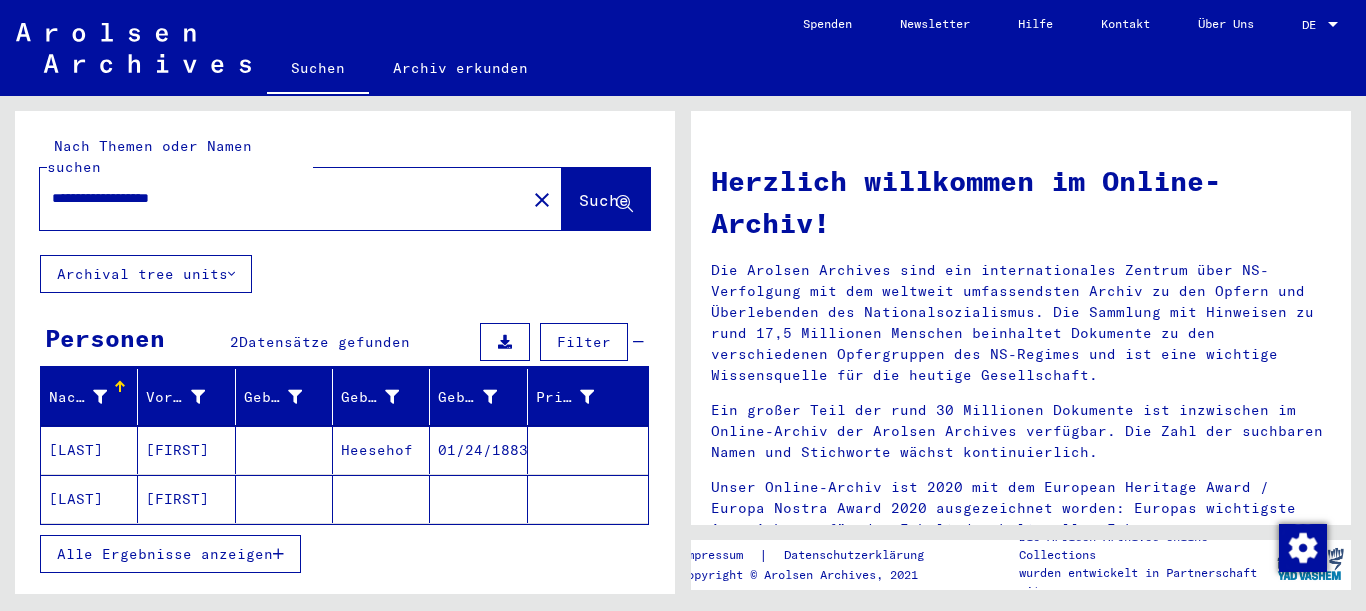 click on "[FIRST]" 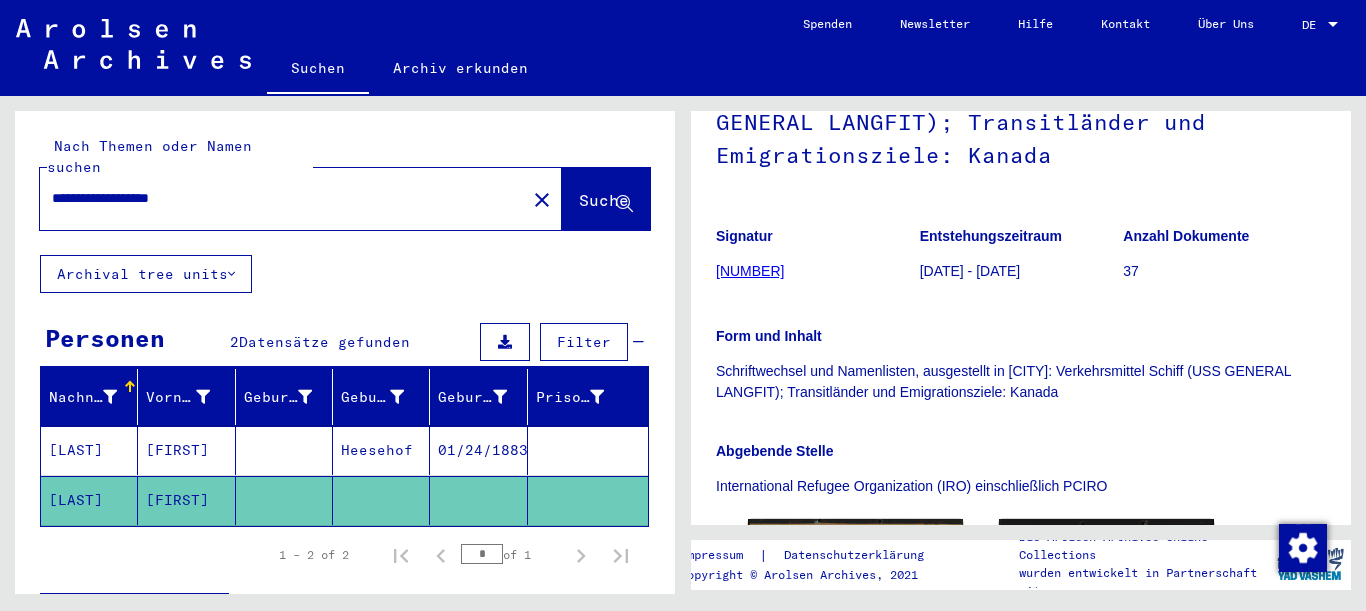 scroll, scrollTop: 432, scrollLeft: 0, axis: vertical 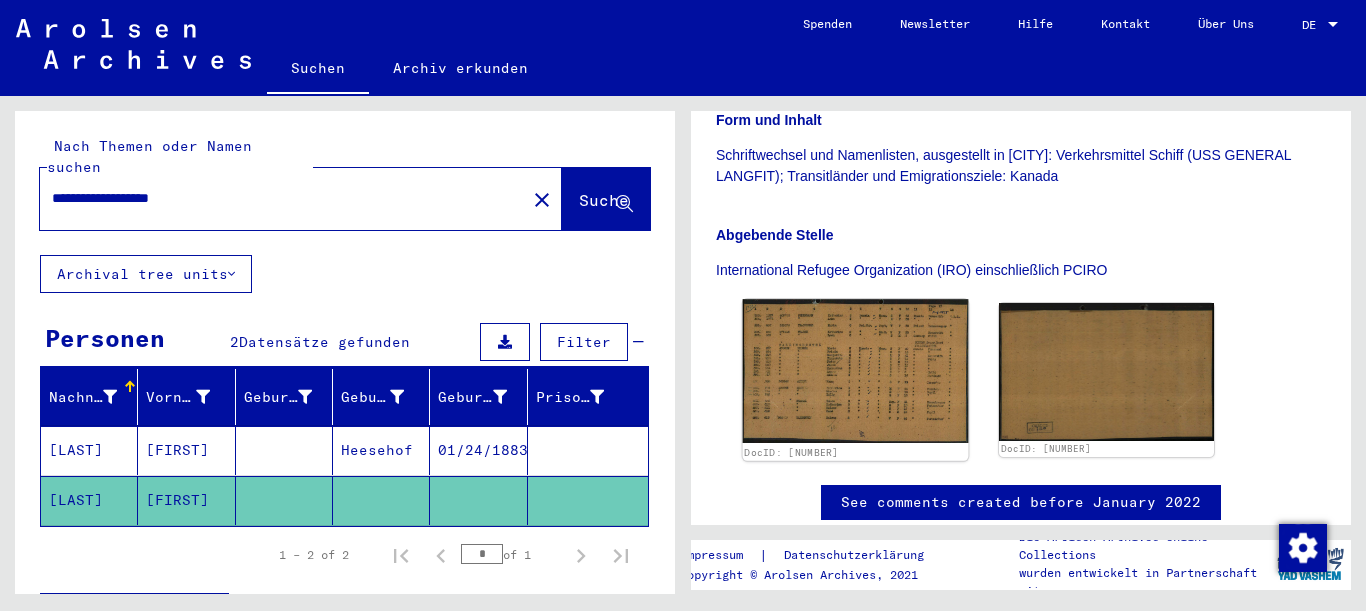 click 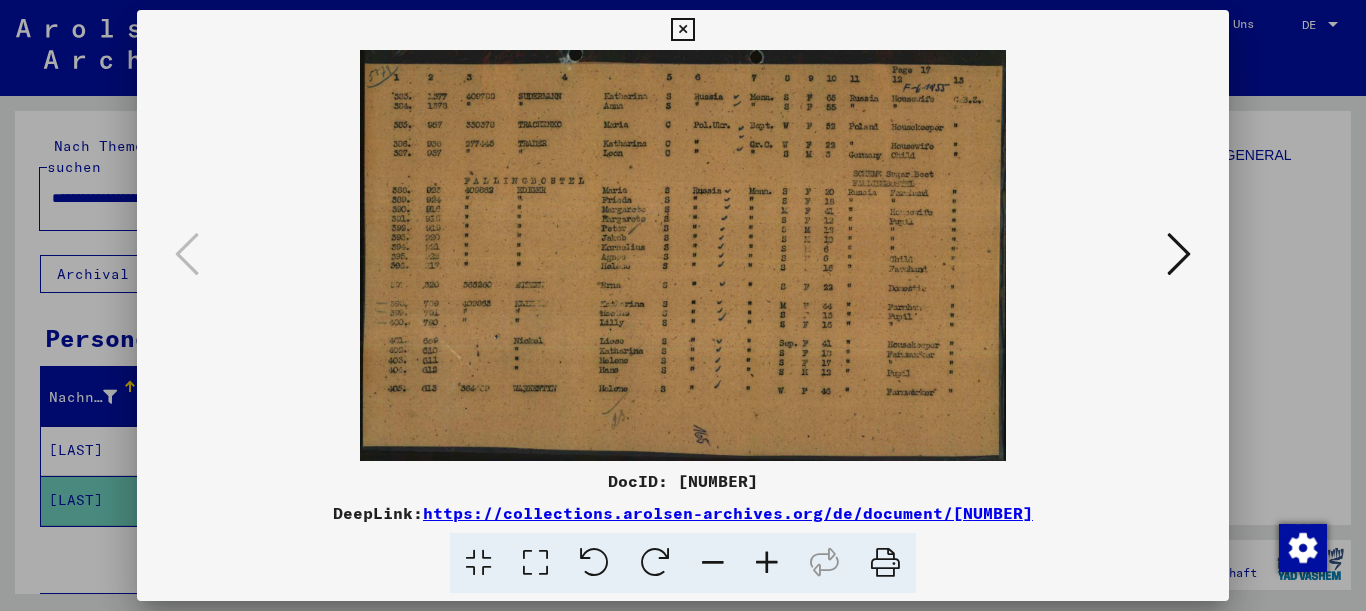 scroll, scrollTop: 432, scrollLeft: 0, axis: vertical 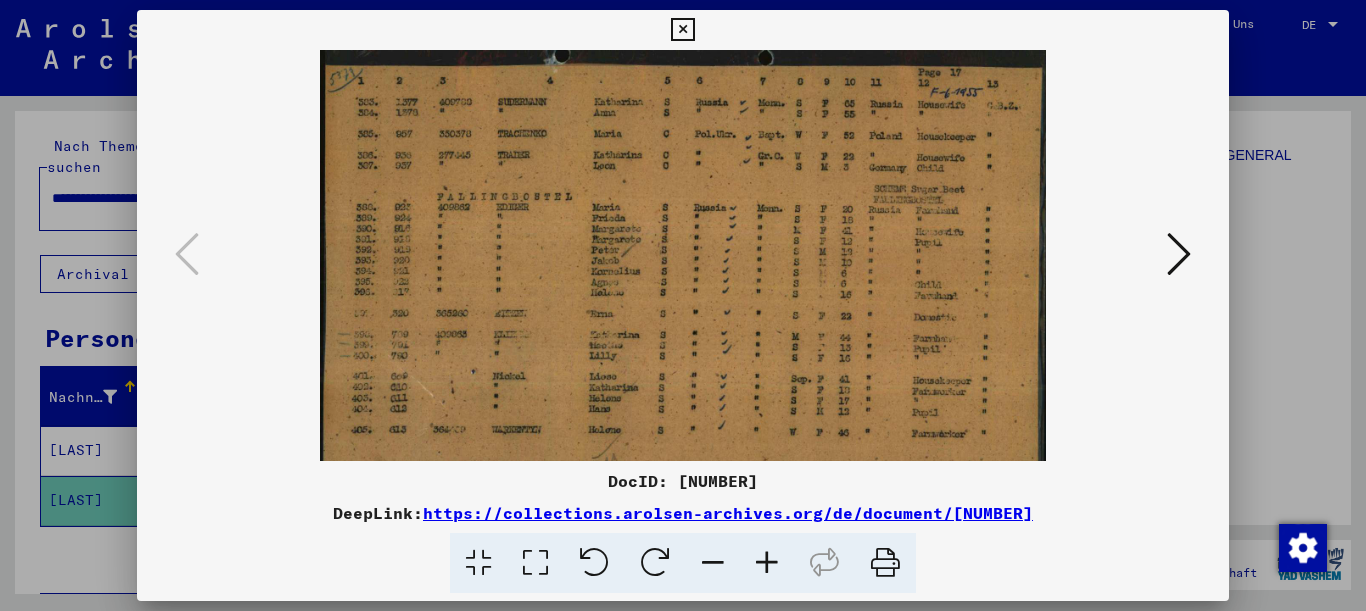 click at bounding box center [767, 563] 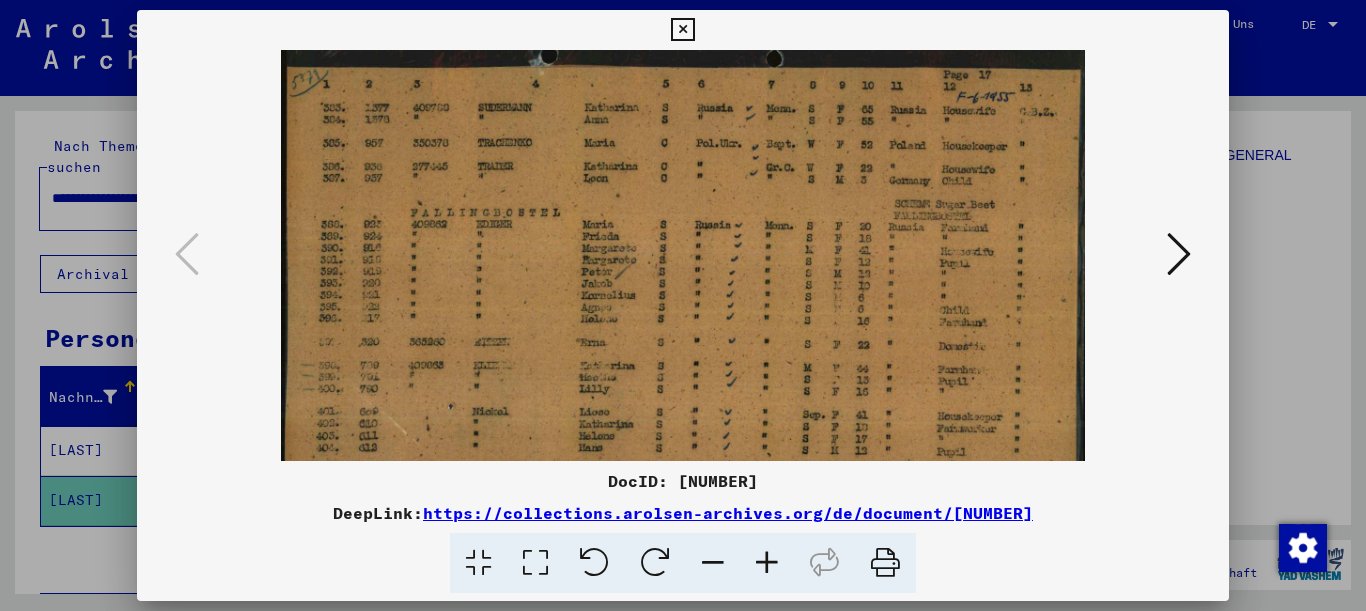 click at bounding box center (767, 563) 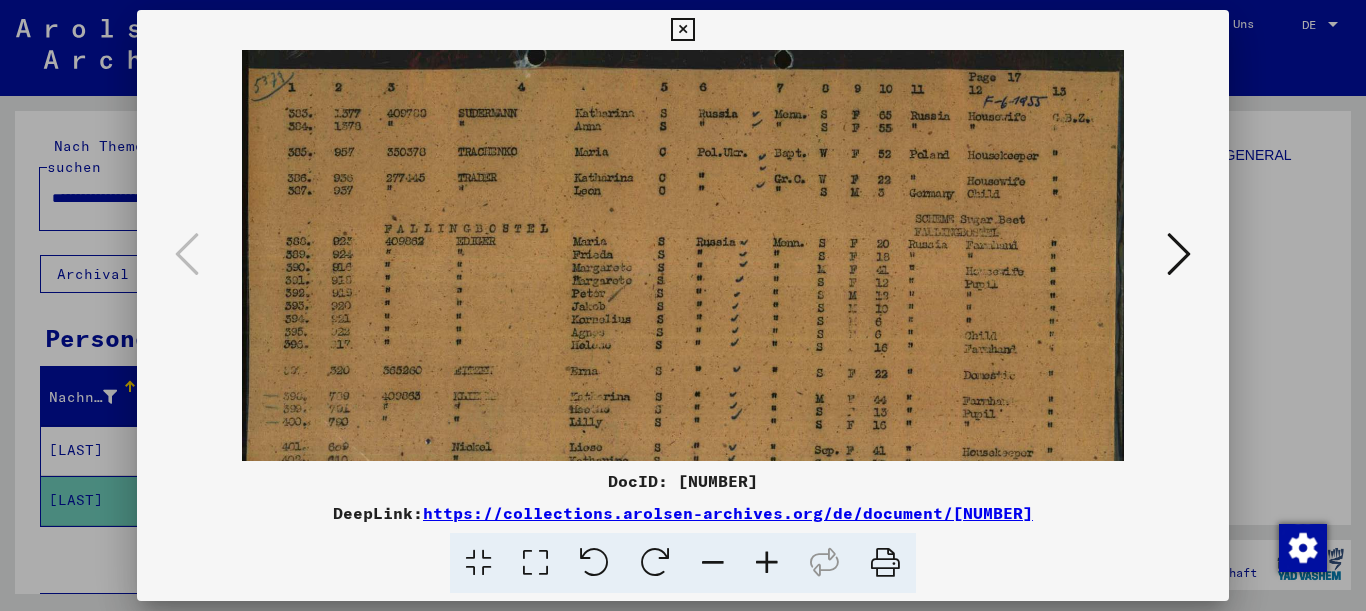 click at bounding box center (767, 563) 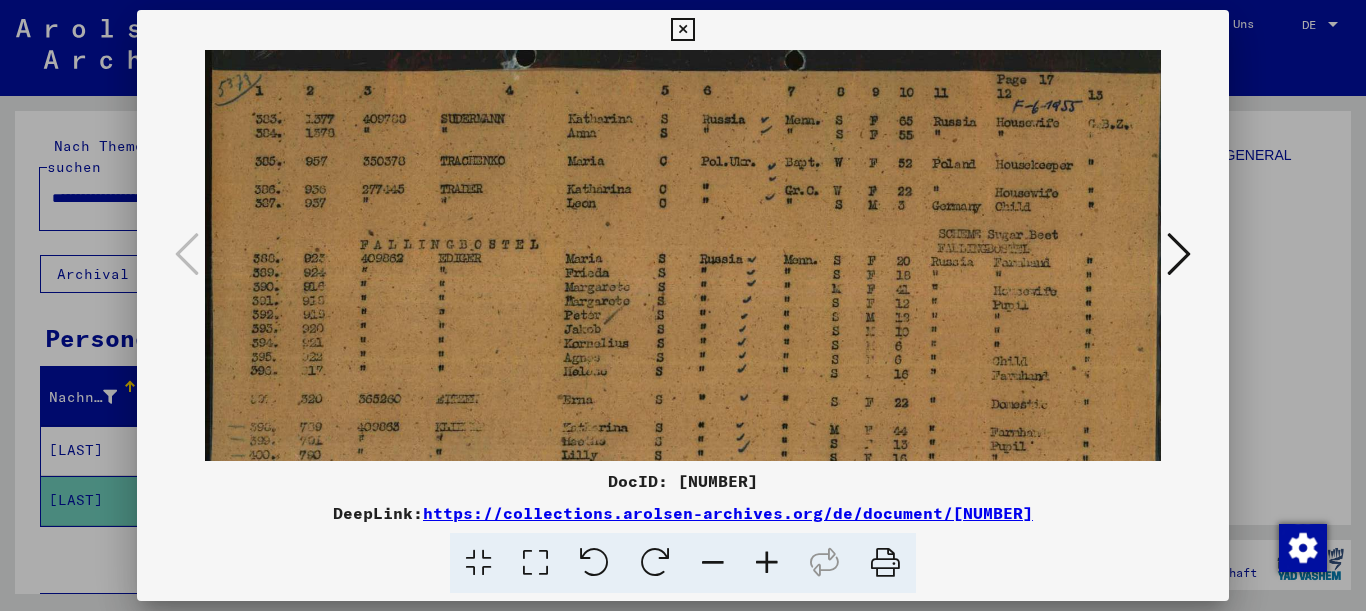click at bounding box center [767, 563] 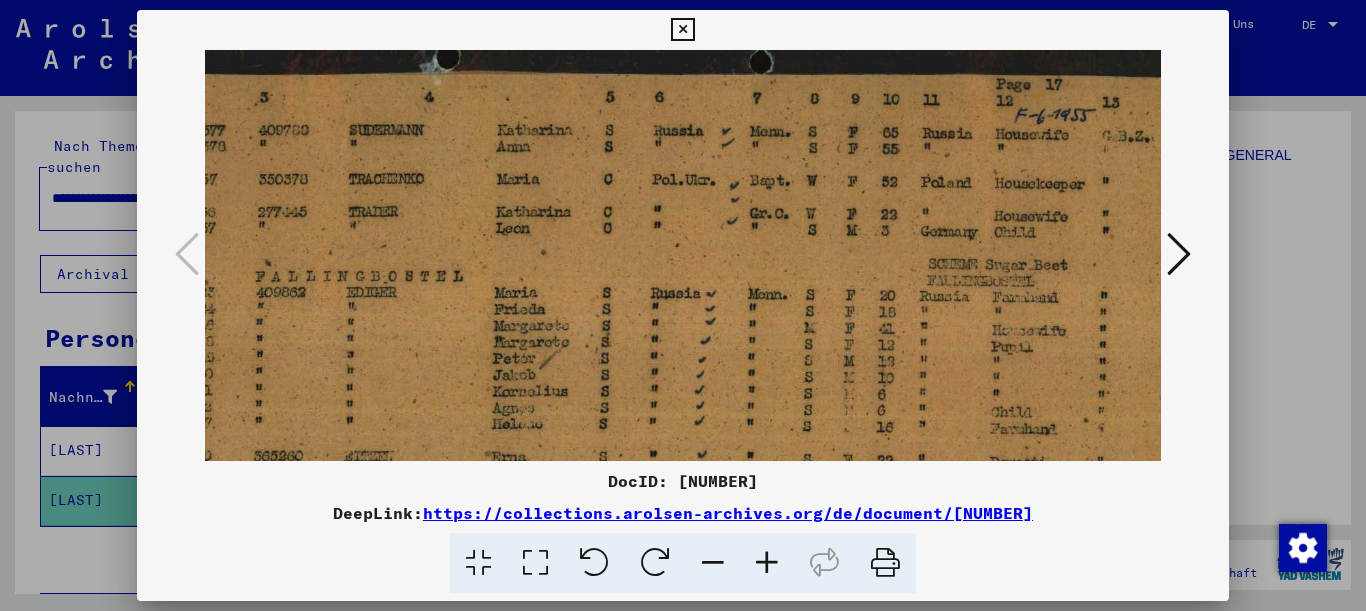 scroll, scrollTop: 0, scrollLeft: 154, axis: horizontal 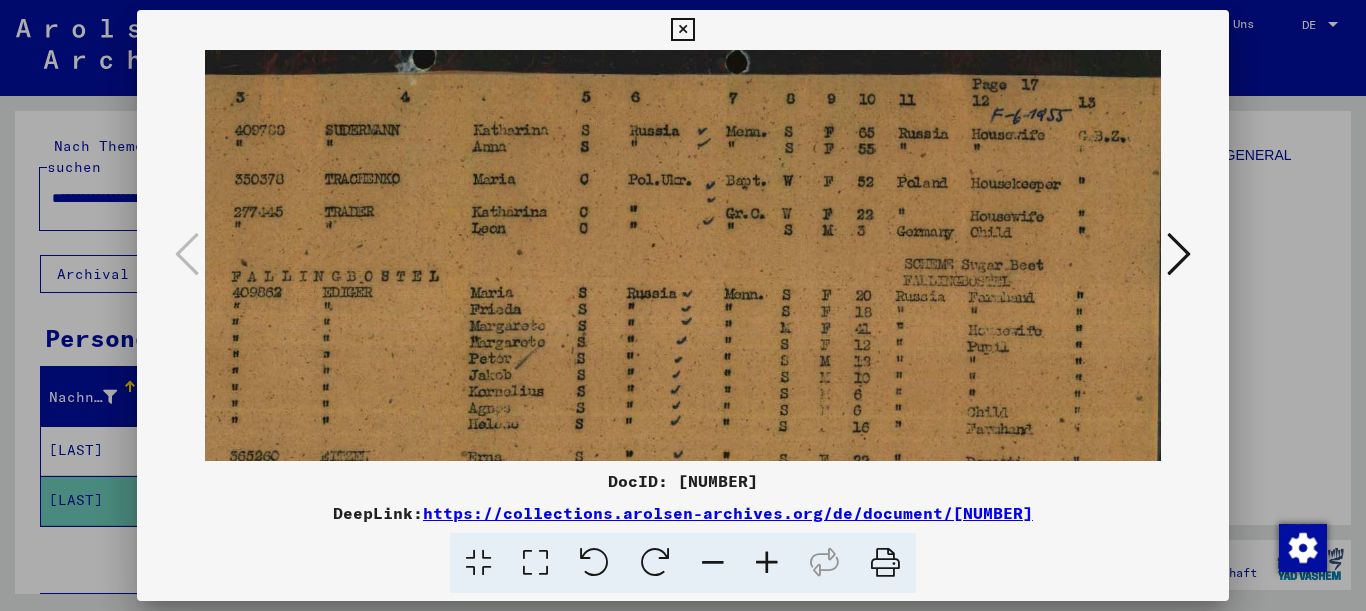 drag, startPoint x: 1083, startPoint y: 164, endPoint x: 813, endPoint y: 235, distance: 279.17917 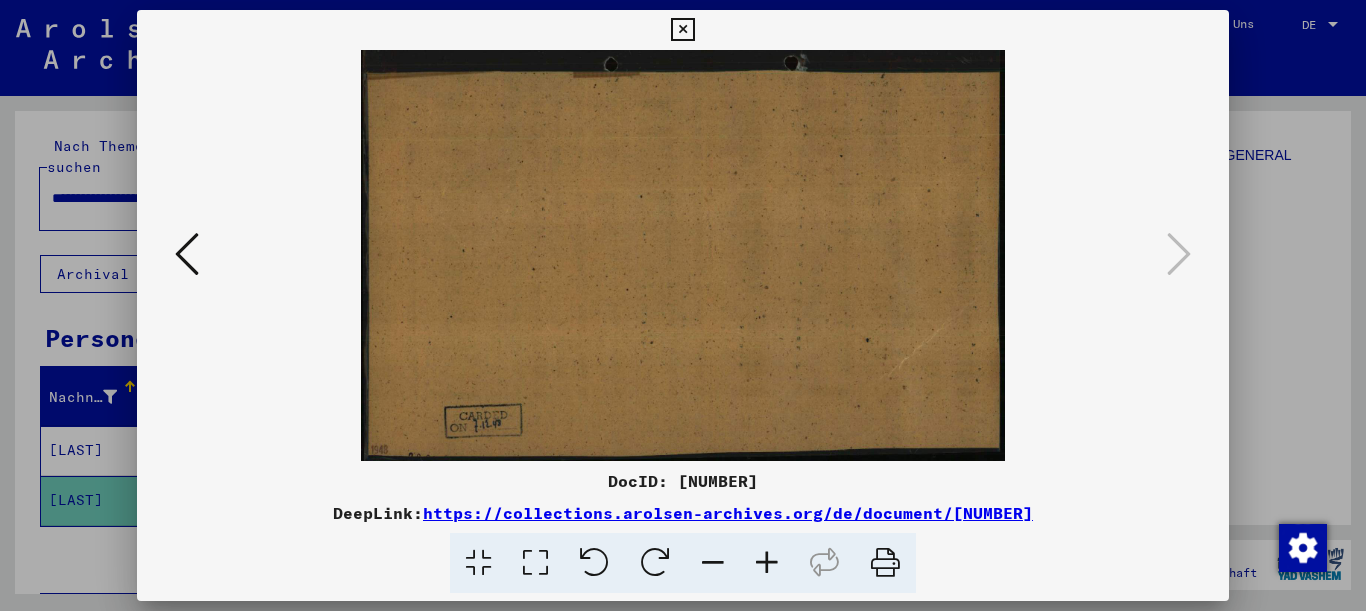scroll, scrollTop: 0, scrollLeft: 0, axis: both 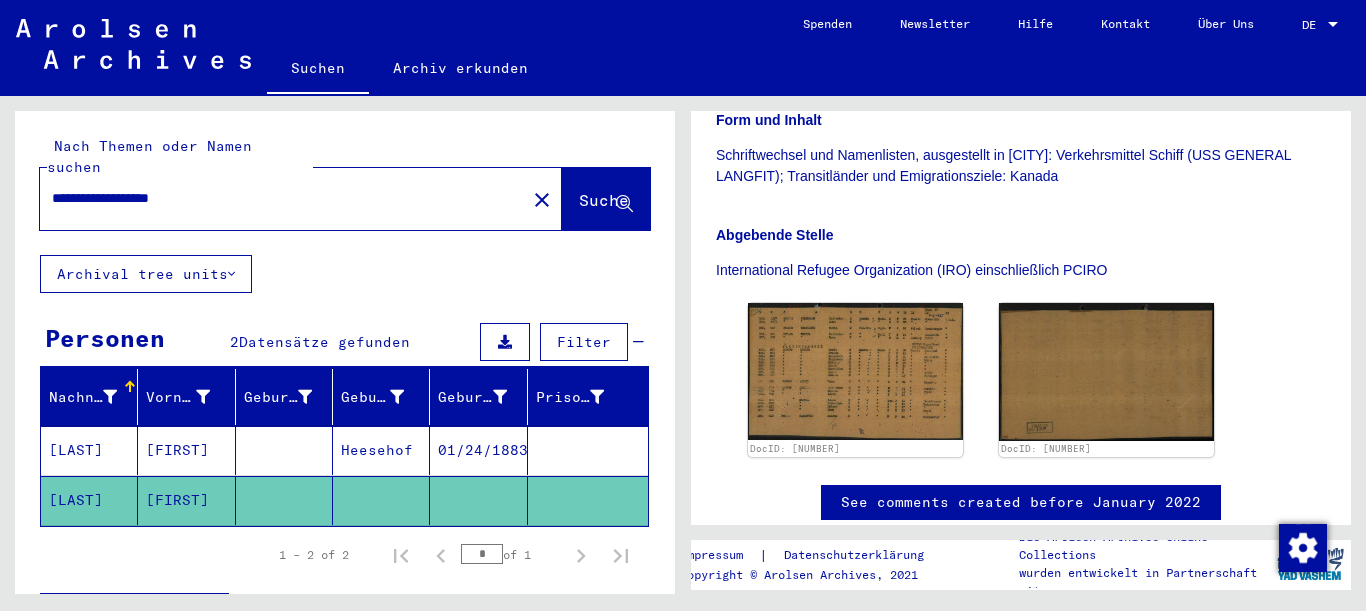 drag, startPoint x: 400, startPoint y: 291, endPoint x: 397, endPoint y: 186, distance: 105.04285 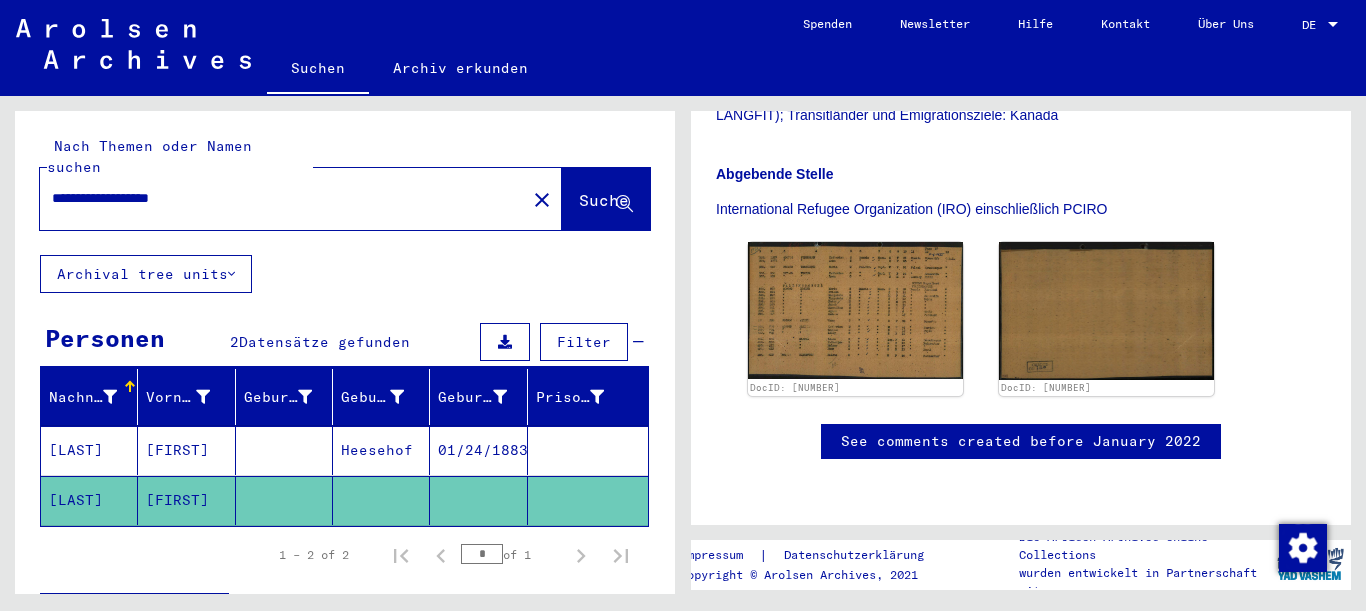 scroll, scrollTop: 794, scrollLeft: 0, axis: vertical 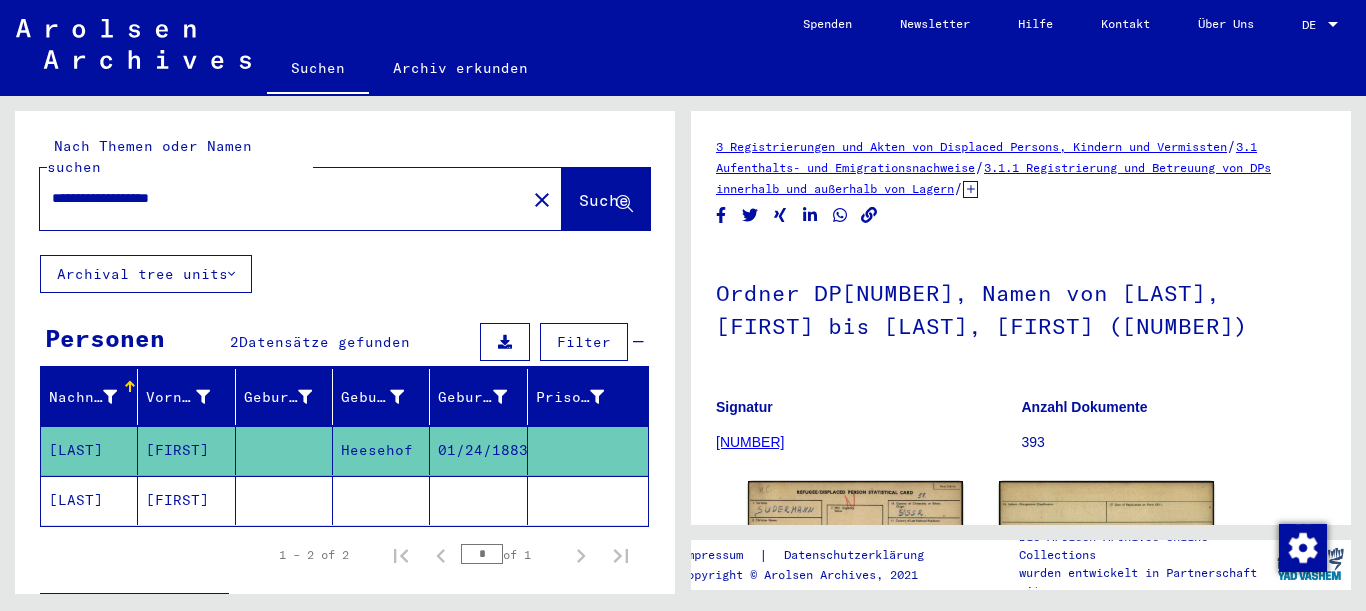 click 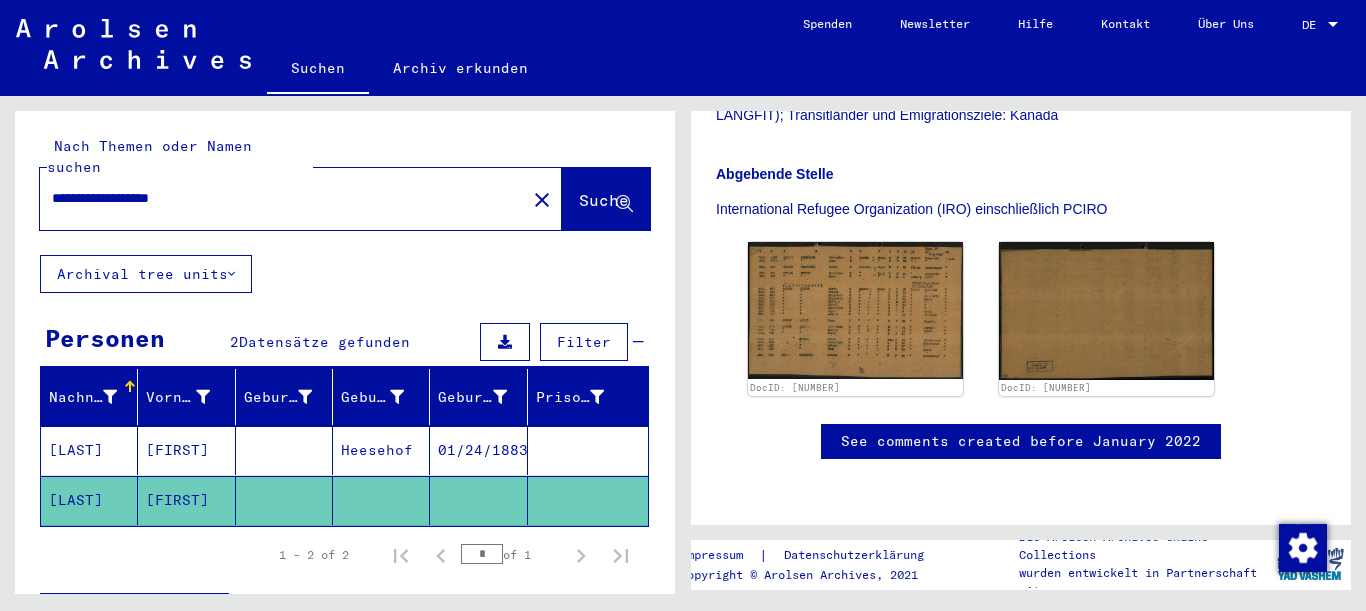 scroll, scrollTop: 1124, scrollLeft: 0, axis: vertical 